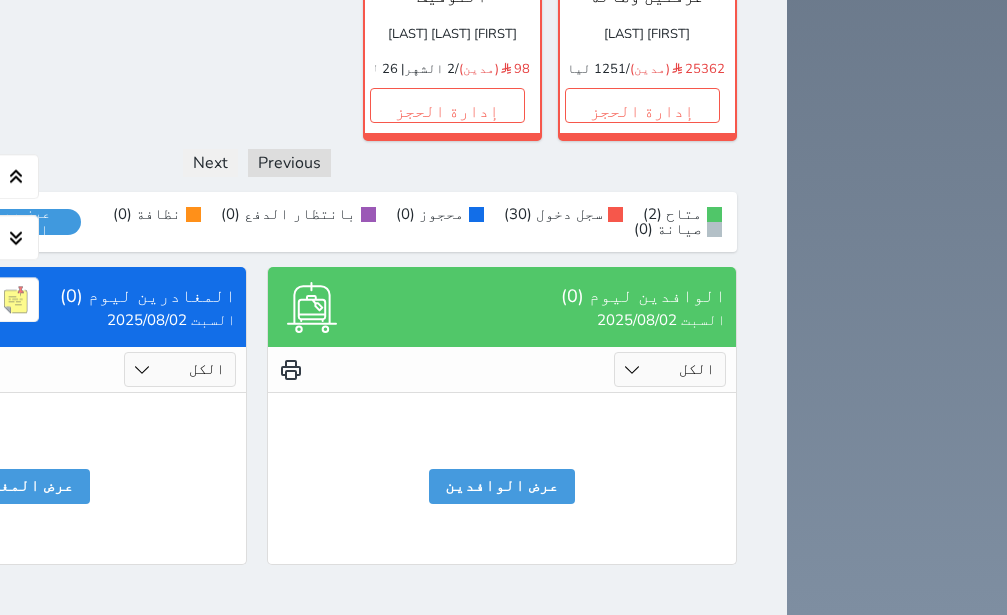 scroll, scrollTop: 1803, scrollLeft: 0, axis: vertical 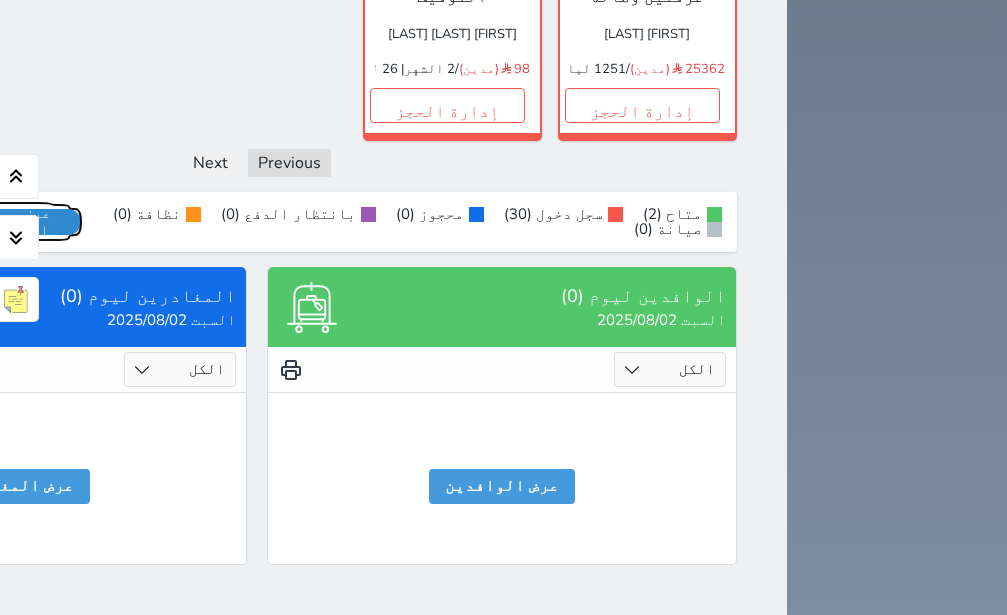 click on "عرض رصيد الصندوق" at bounding box center [17, 222] 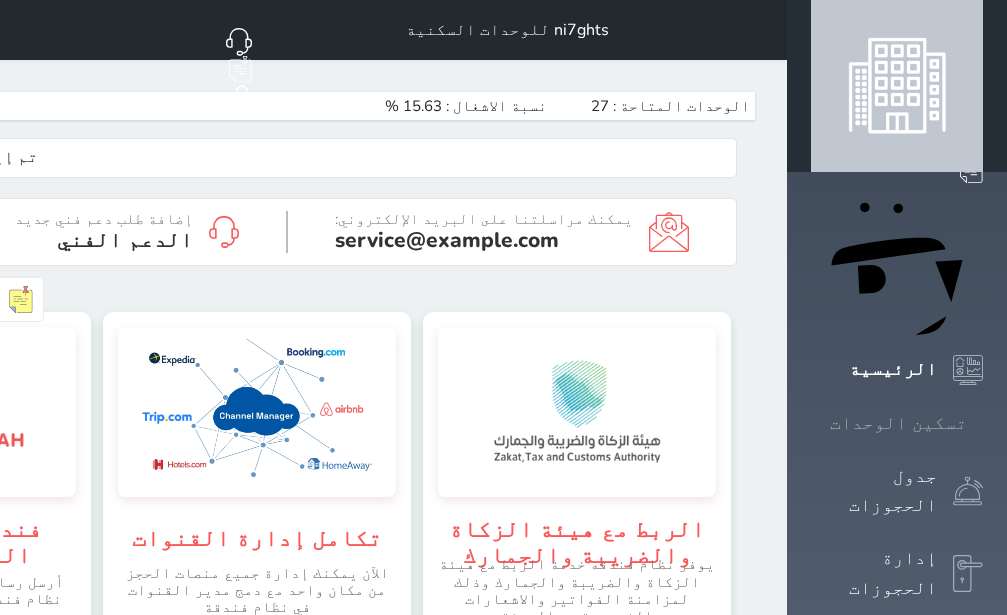 scroll, scrollTop: 0, scrollLeft: 0, axis: both 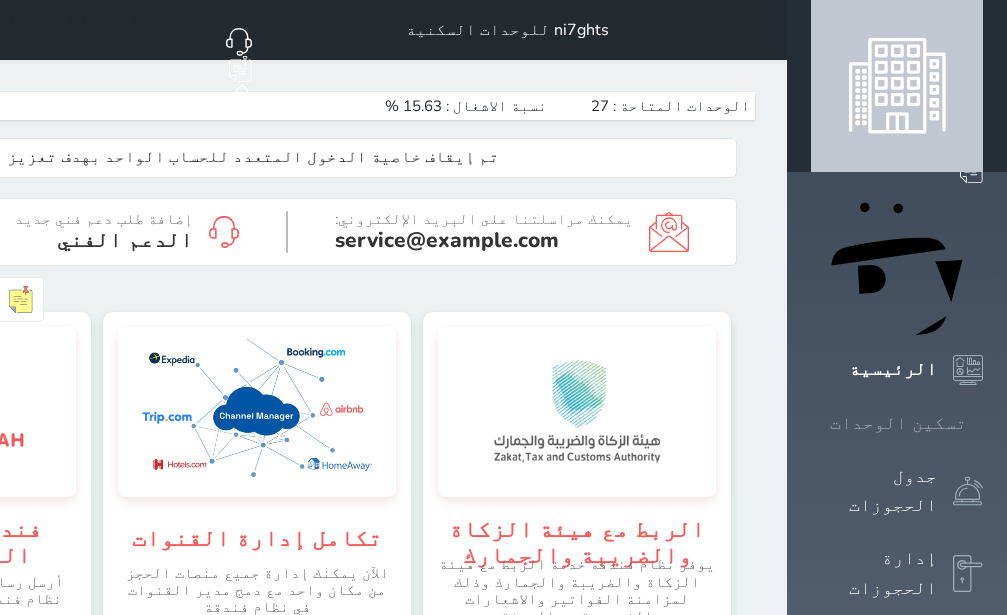click on "تسكين الوحدات" at bounding box center [898, 423] 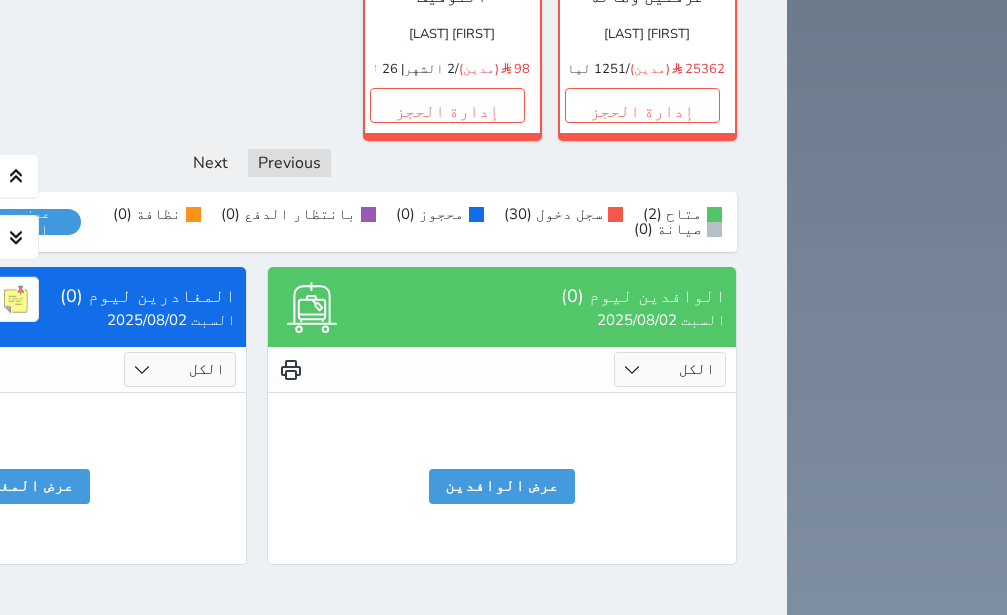 scroll, scrollTop: 1803, scrollLeft: 0, axis: vertical 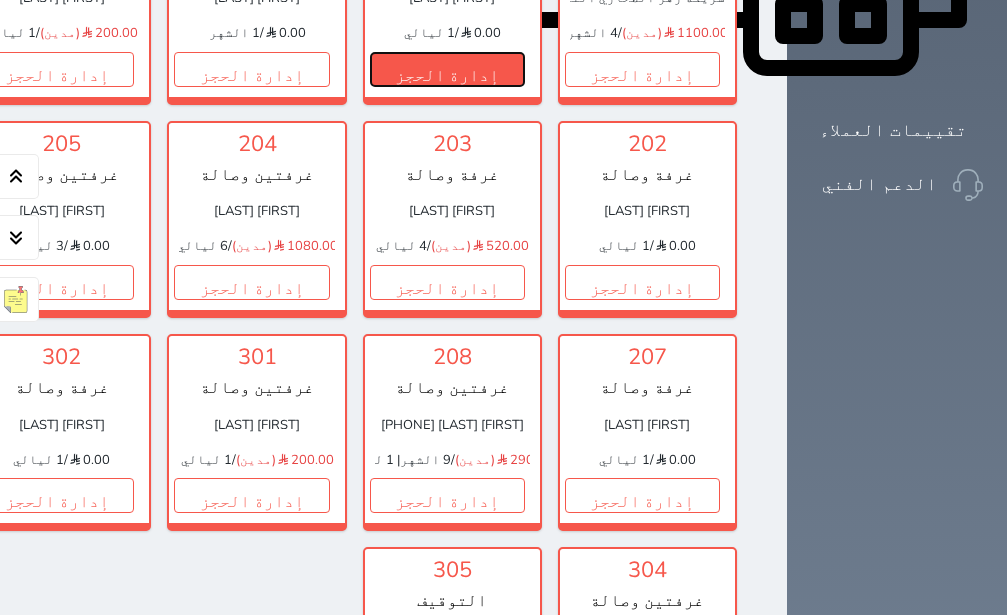 click on "إدارة الحجز" at bounding box center [447, 69] 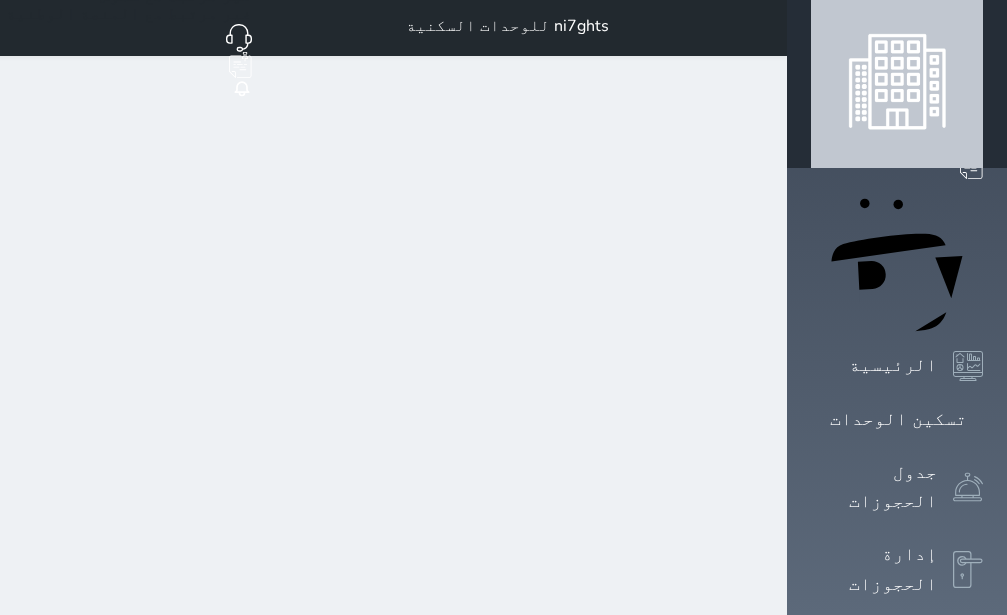 scroll, scrollTop: 0, scrollLeft: 0, axis: both 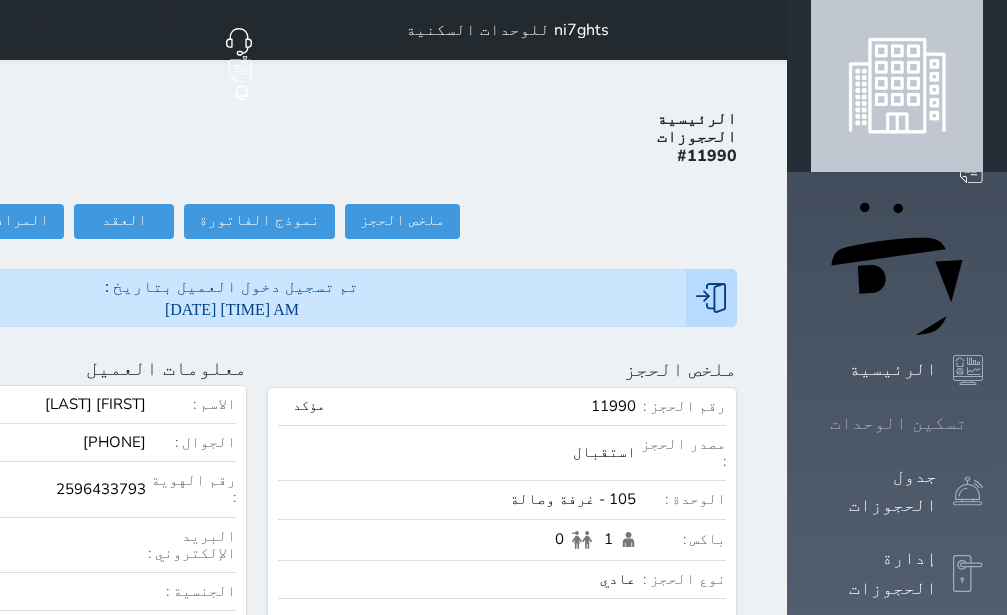click on "تسكين الوحدات" at bounding box center [898, 423] 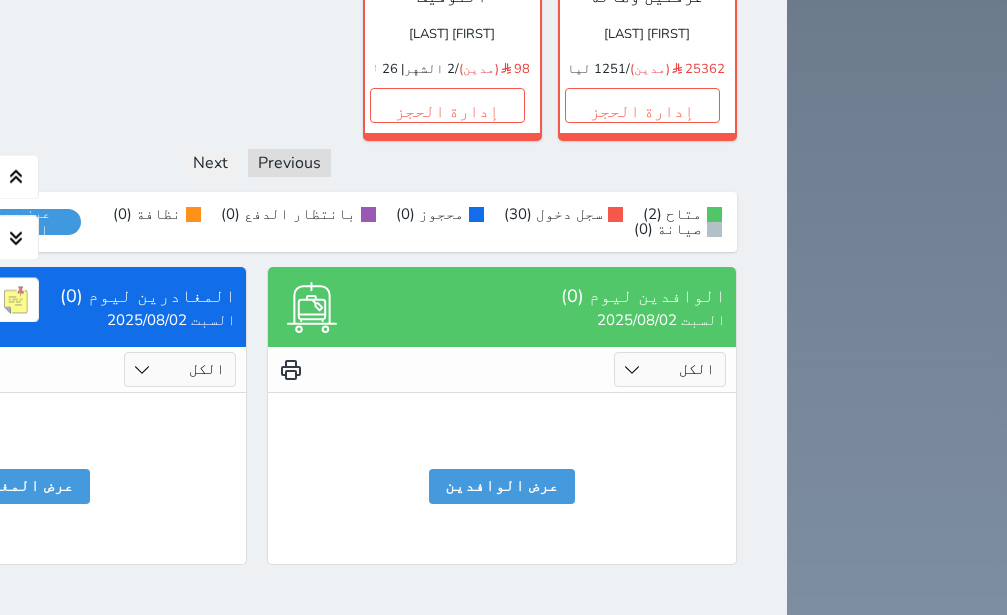scroll, scrollTop: 1716, scrollLeft: 0, axis: vertical 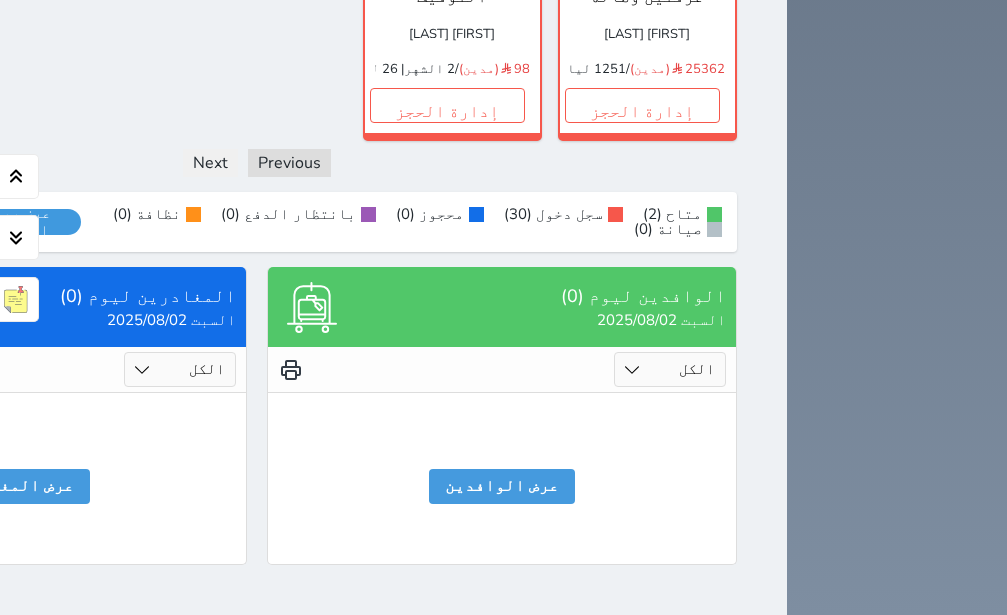 click on "حجز" at bounding box center (-139, -109) 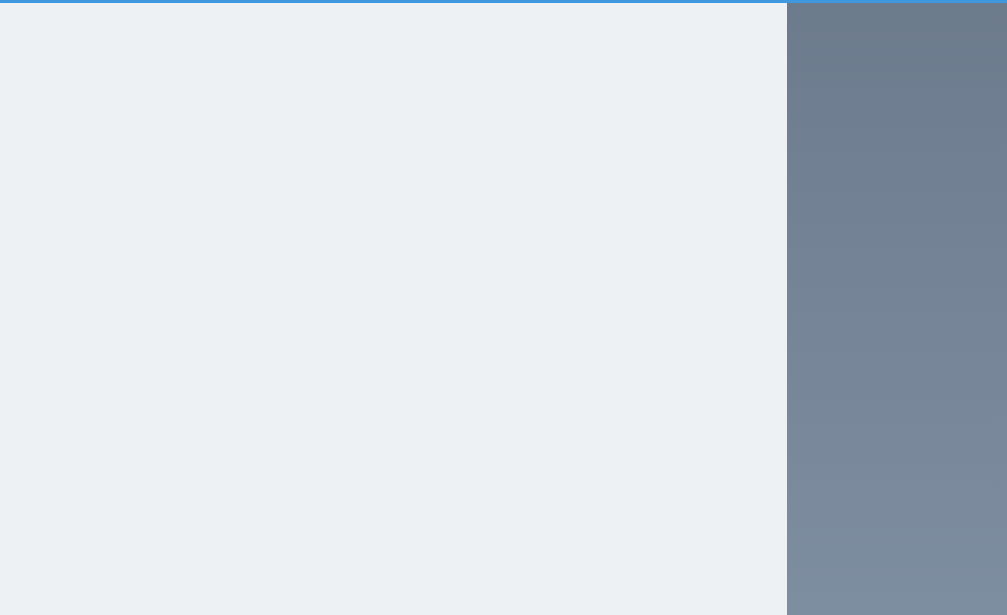 scroll, scrollTop: 1119, scrollLeft: 0, axis: vertical 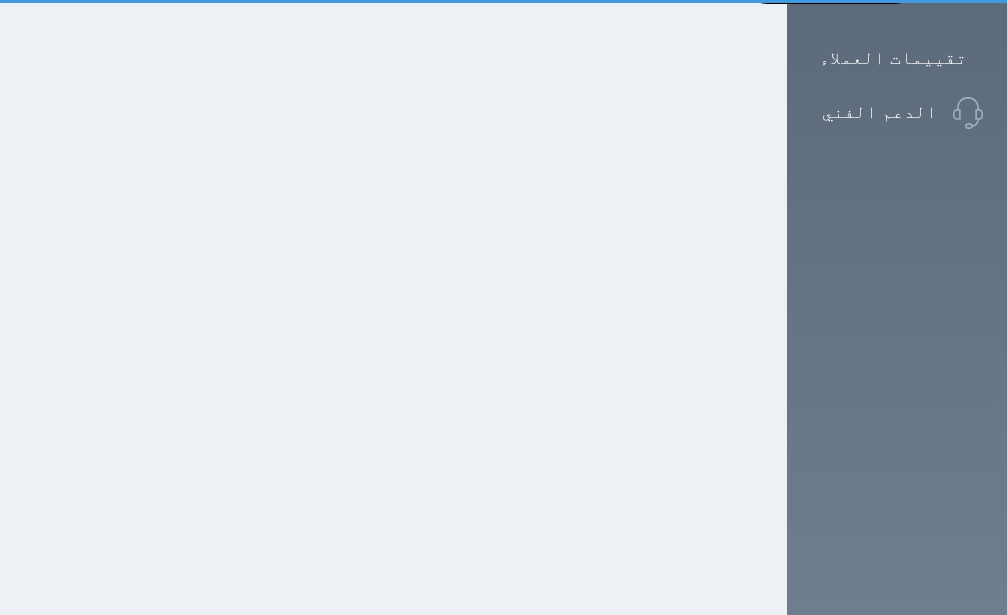 select on "1" 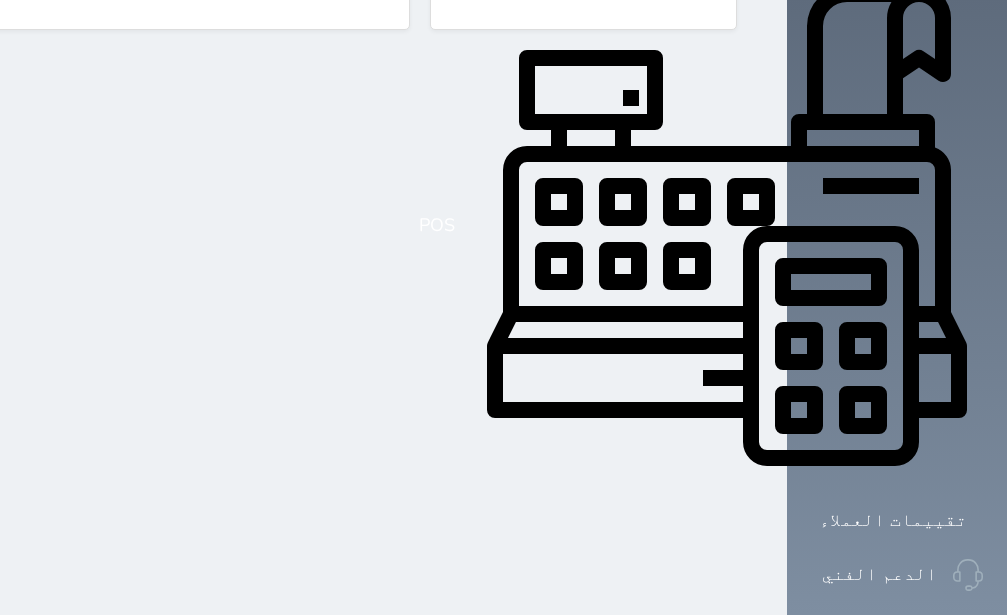 scroll, scrollTop: 0, scrollLeft: 0, axis: both 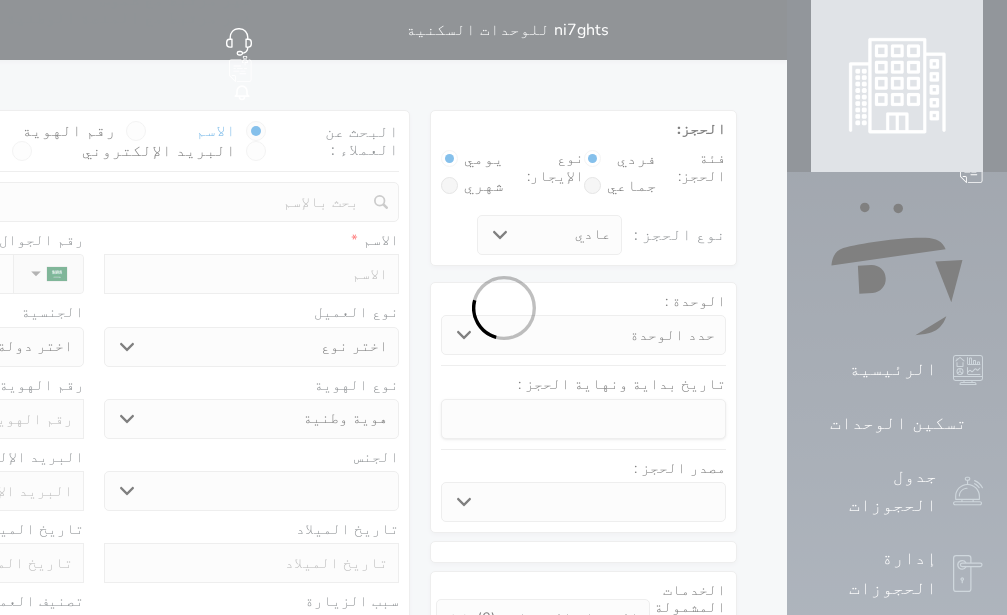 select 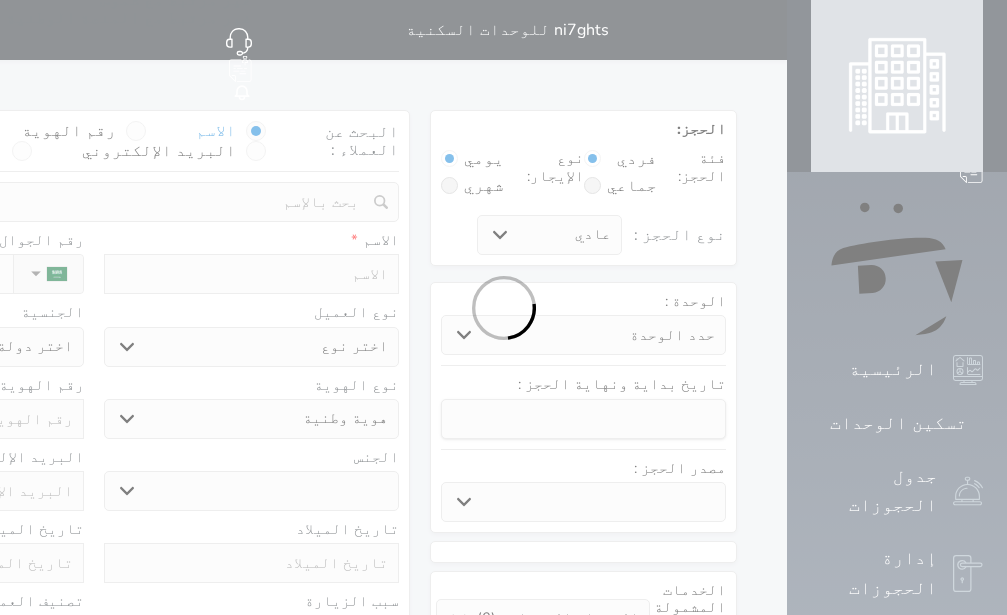 select 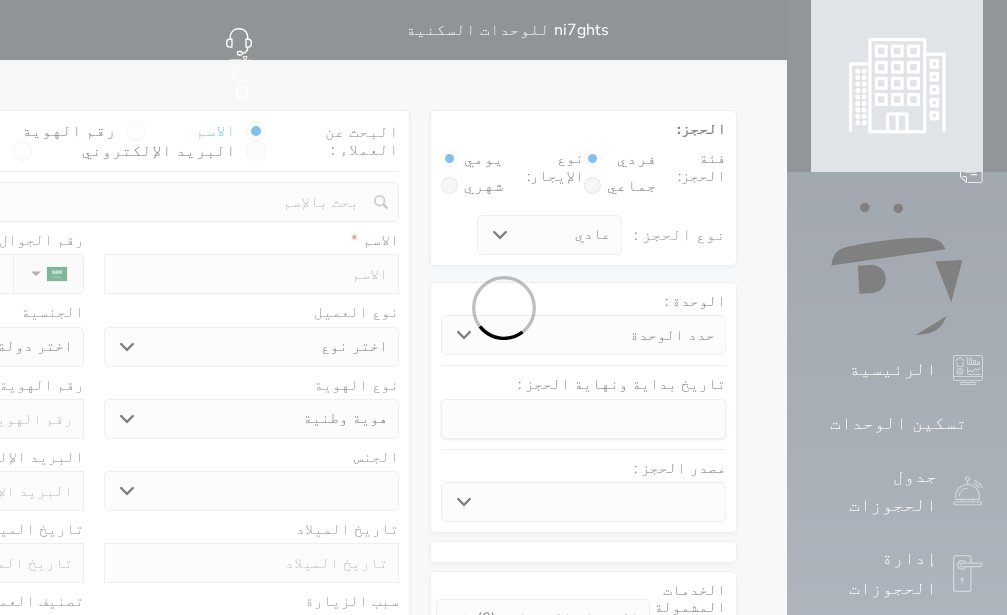 select 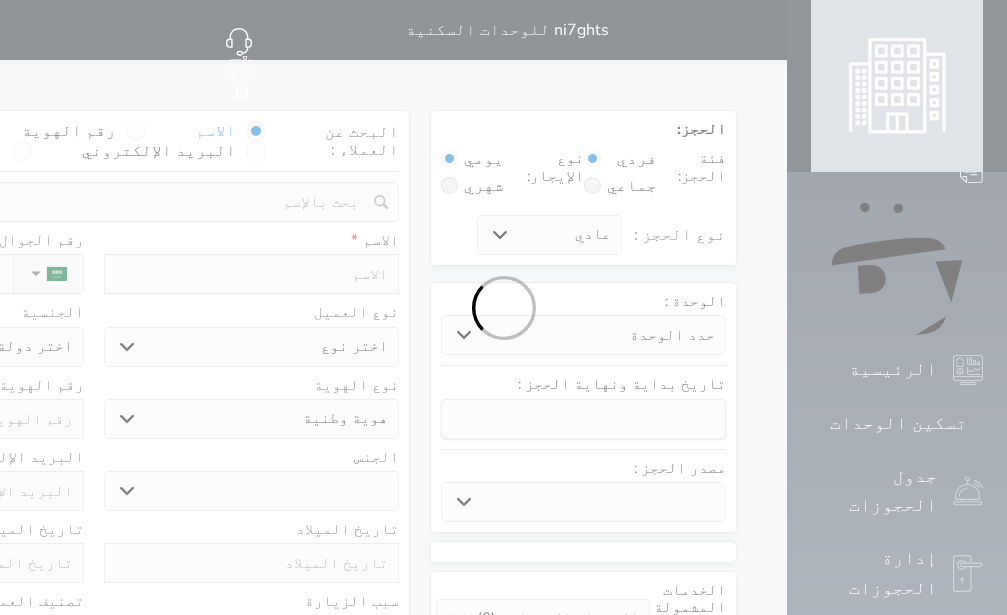 select 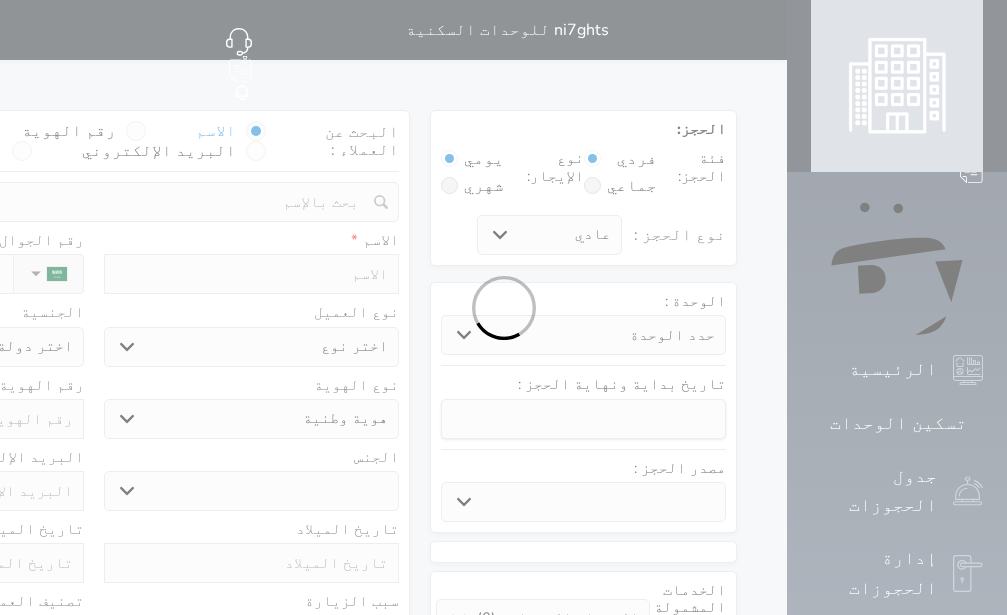 select 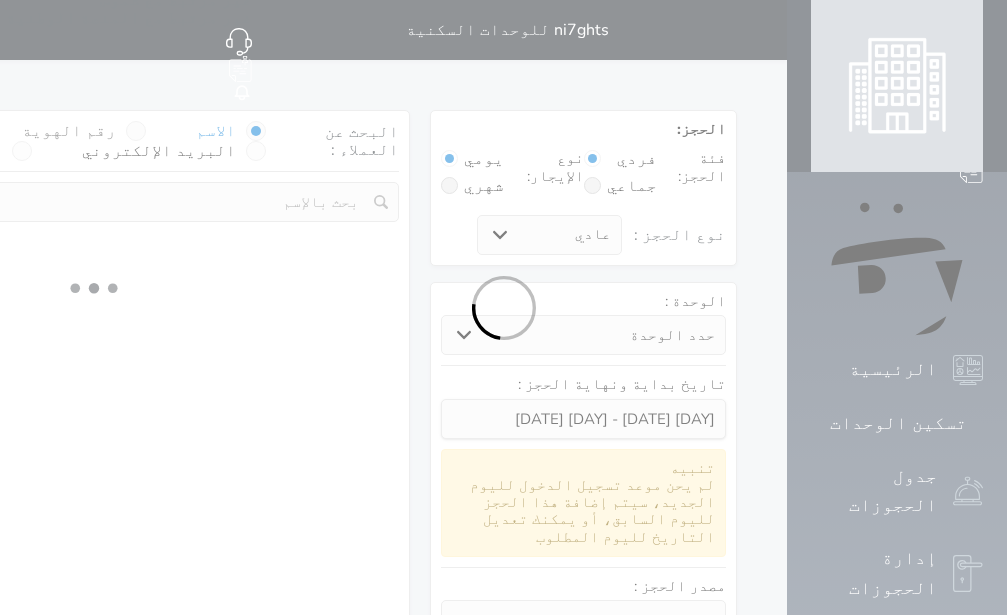 select 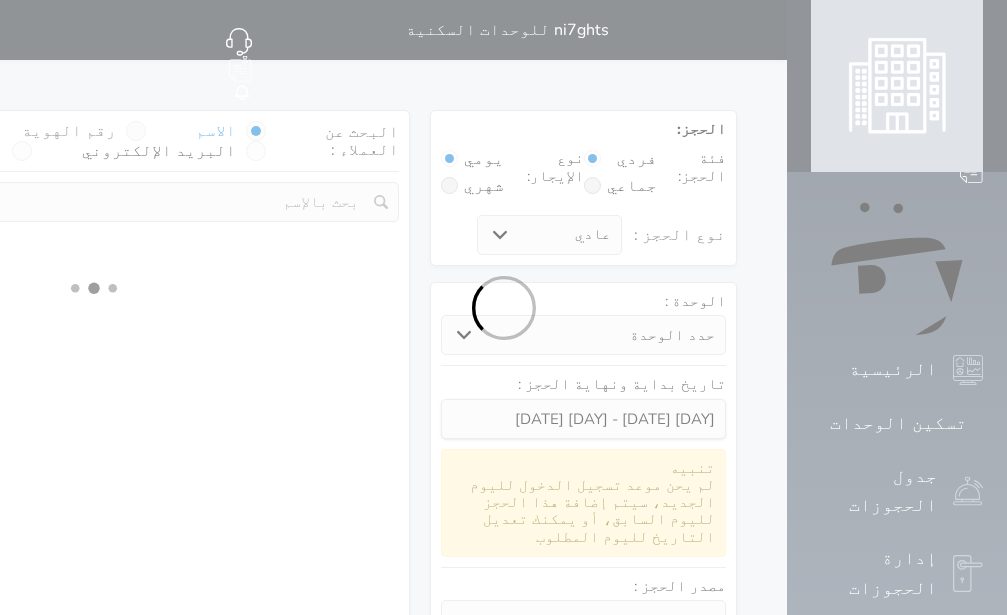 select on "1" 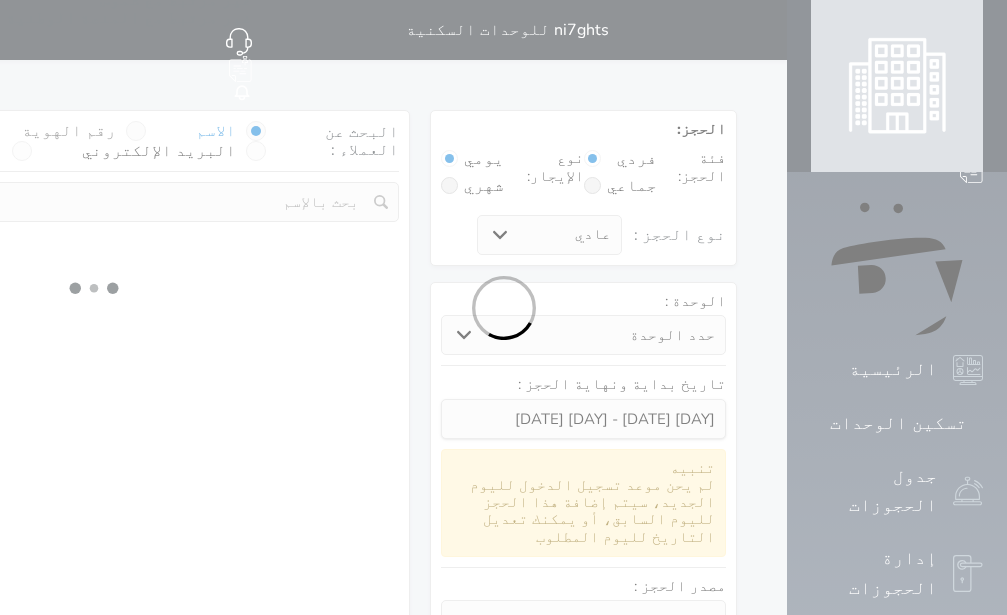 select on "113" 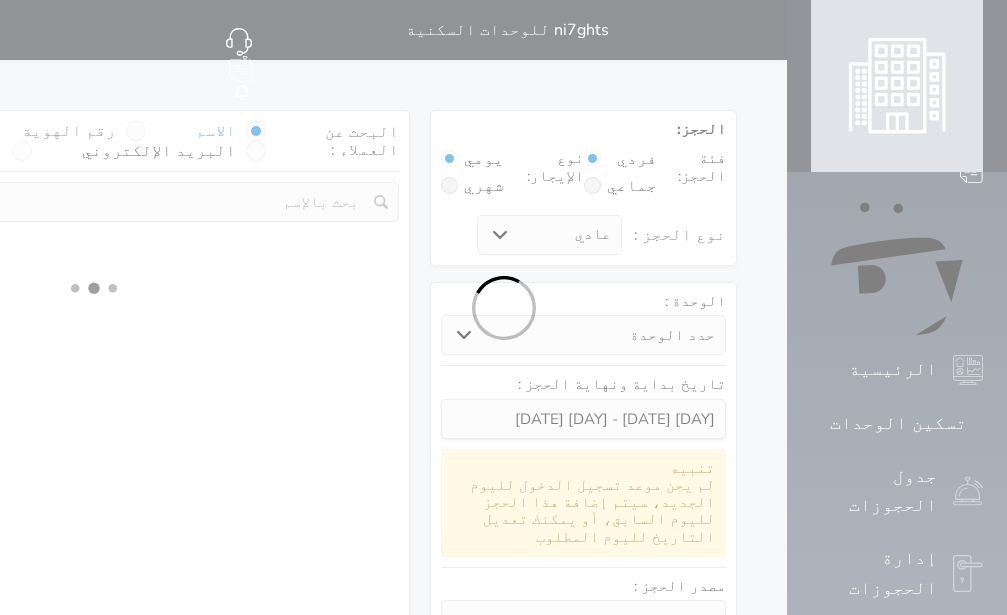 select on "1" 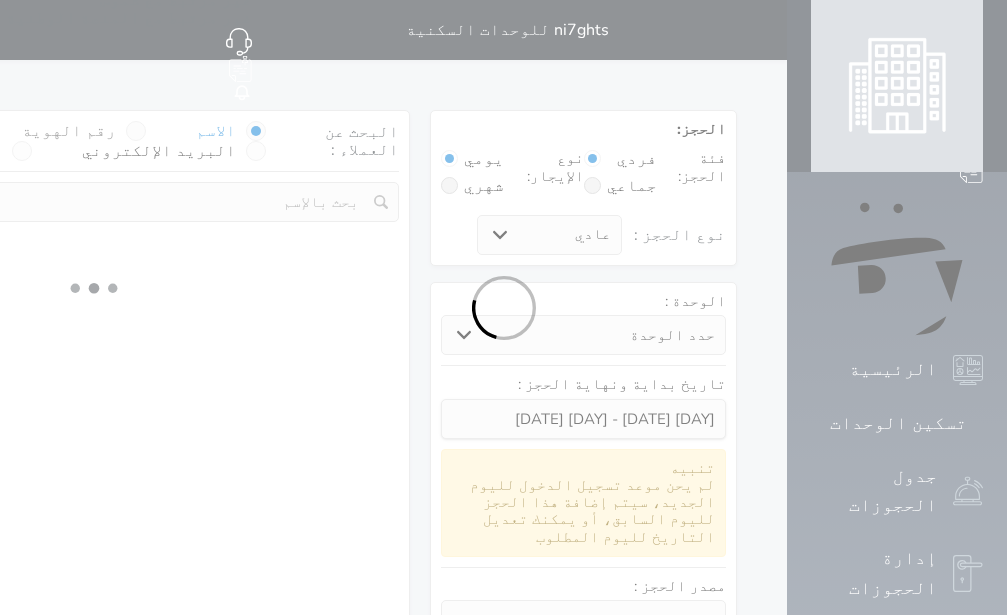 select 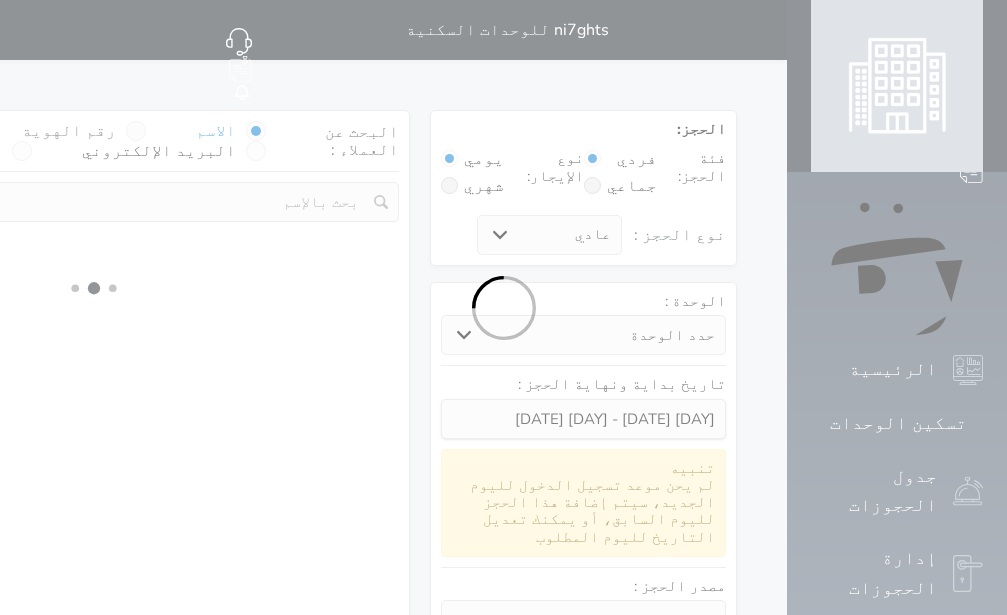 select on "7" 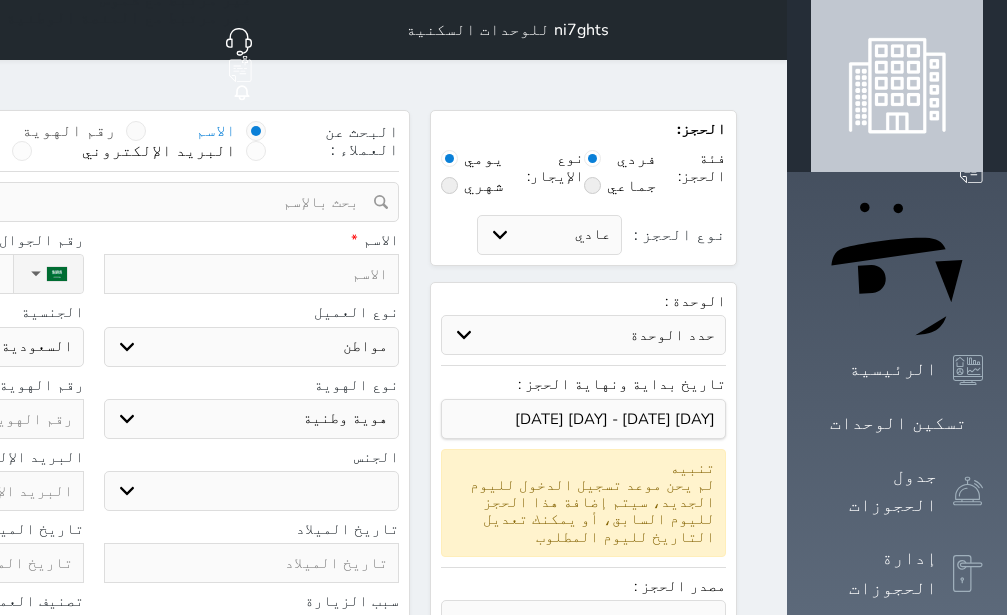 click at bounding box center [136, 131] 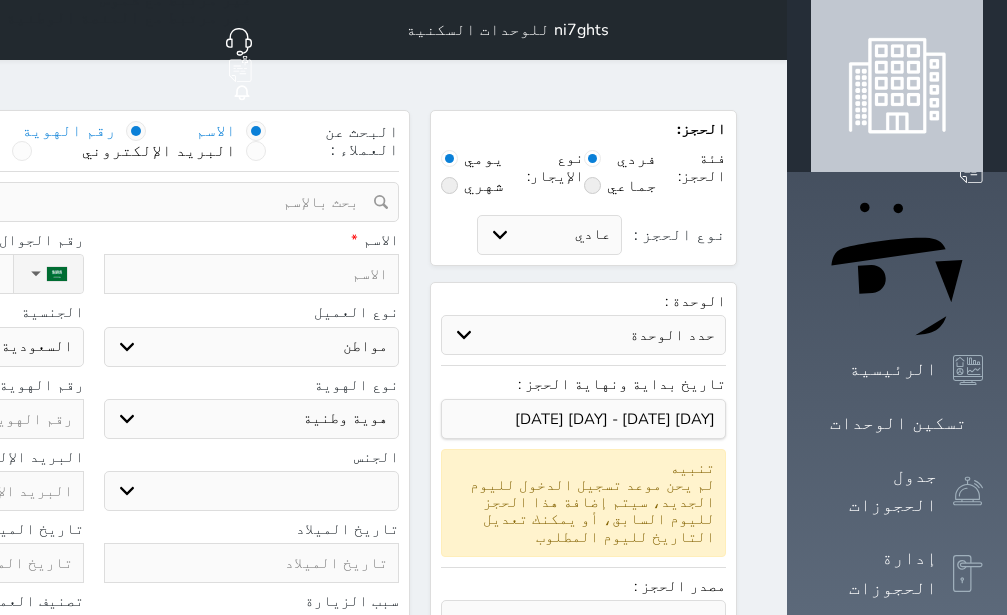 radio on "false" 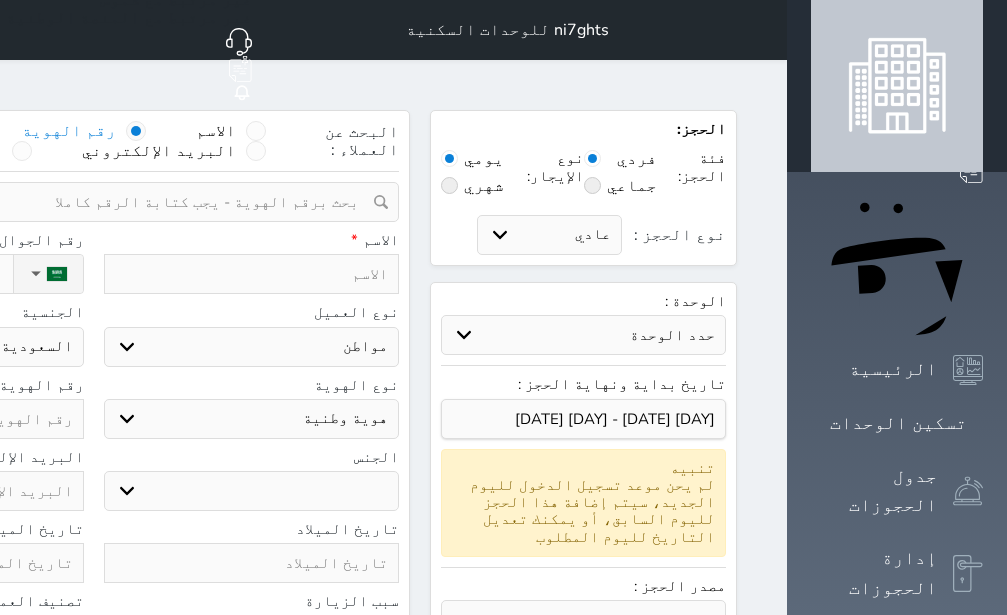 click at bounding box center (86, 202) 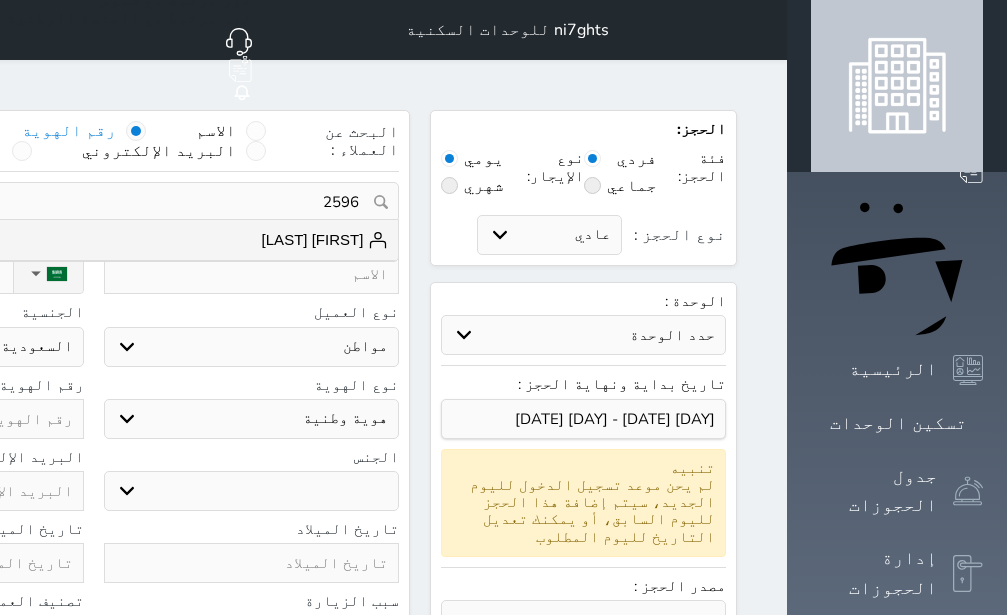 type on "25964" 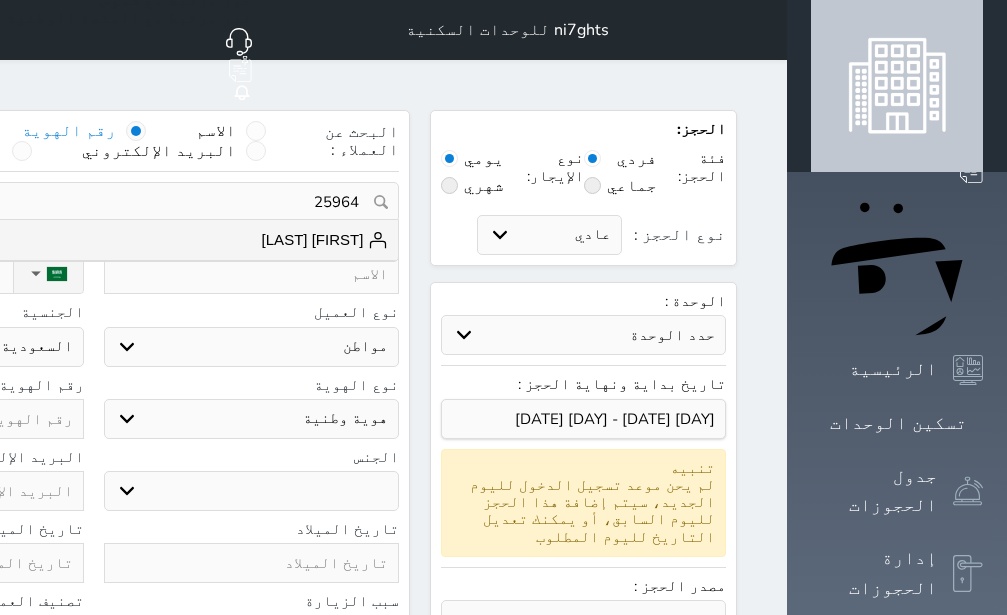 select on "17865" 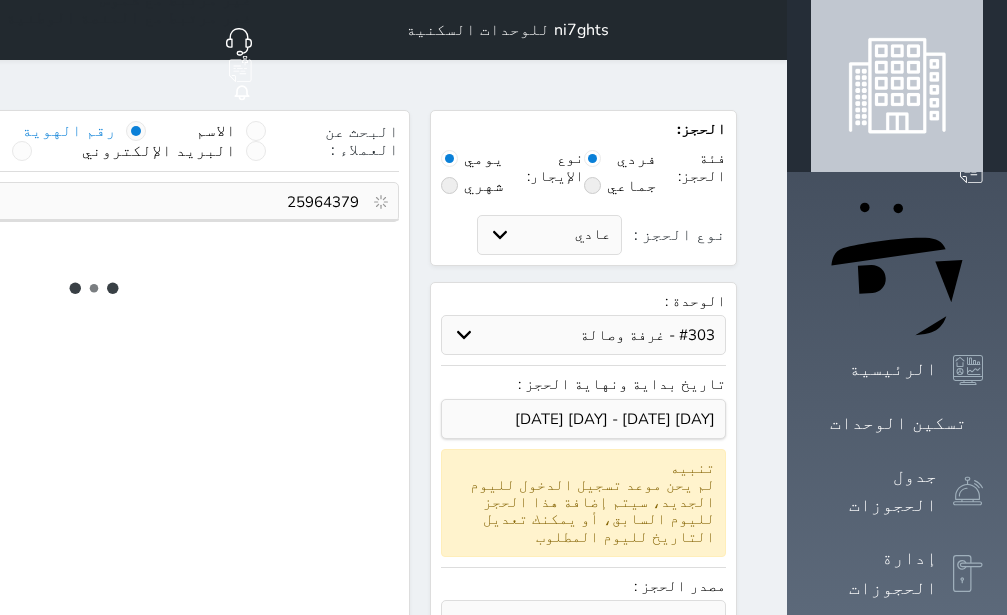 type on "259643793" 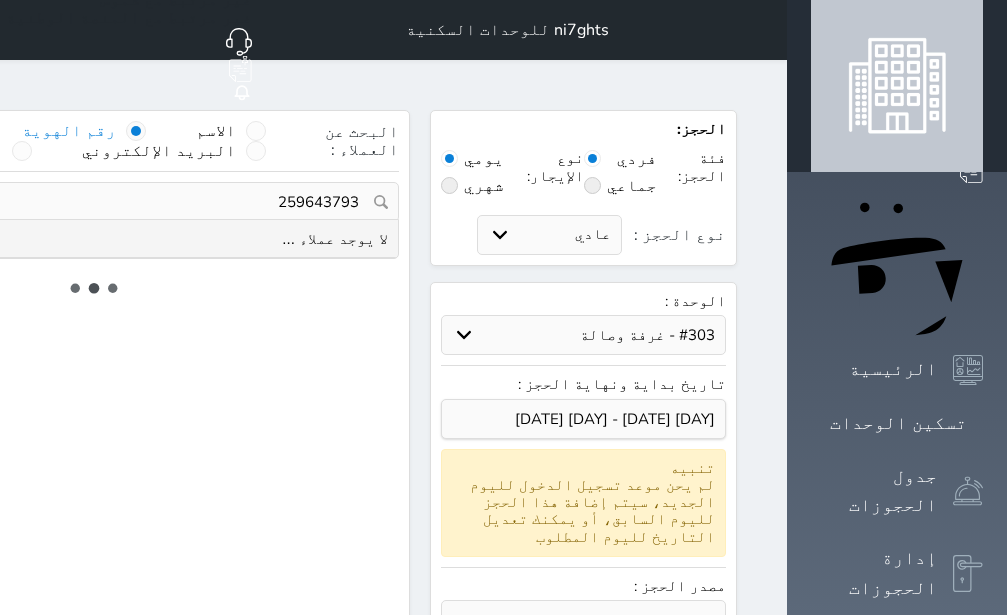 select on "1" 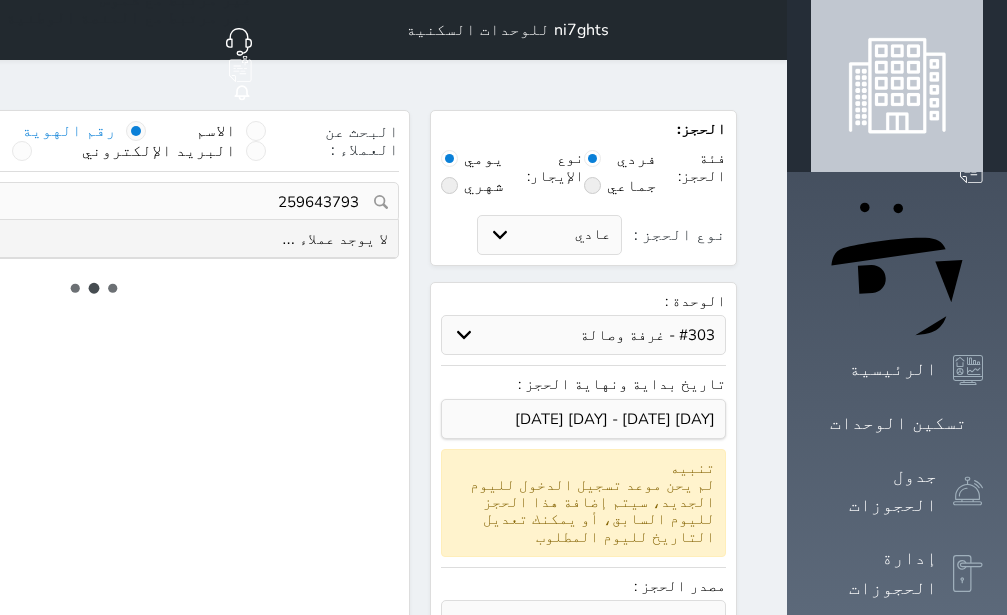 select on "1" 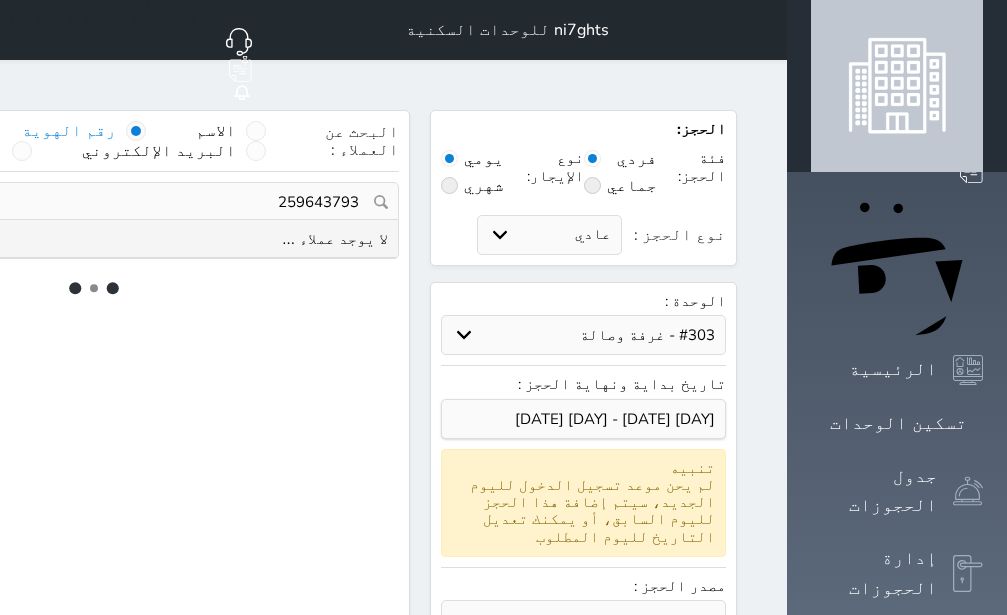 select 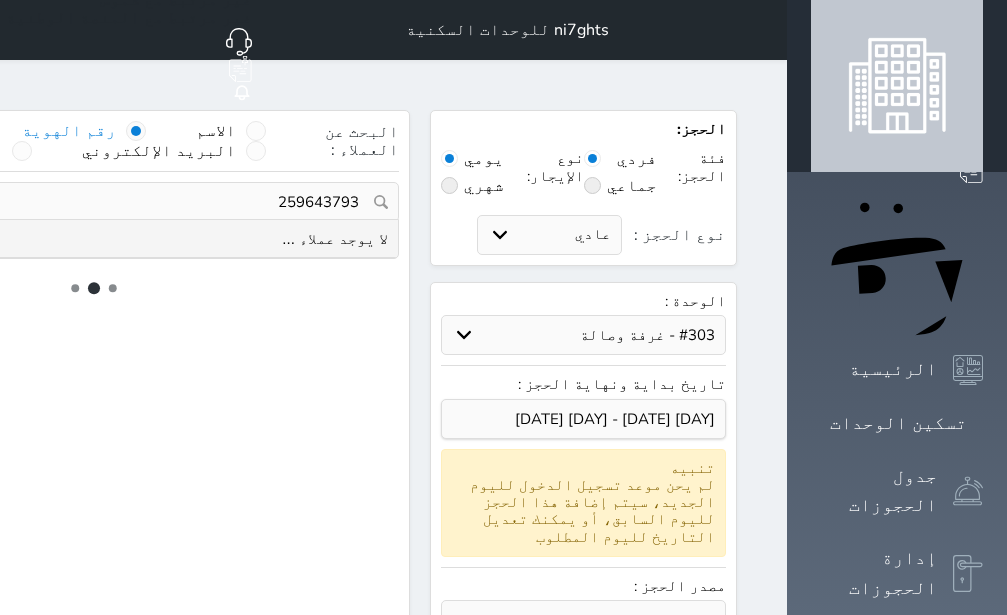 select on "7" 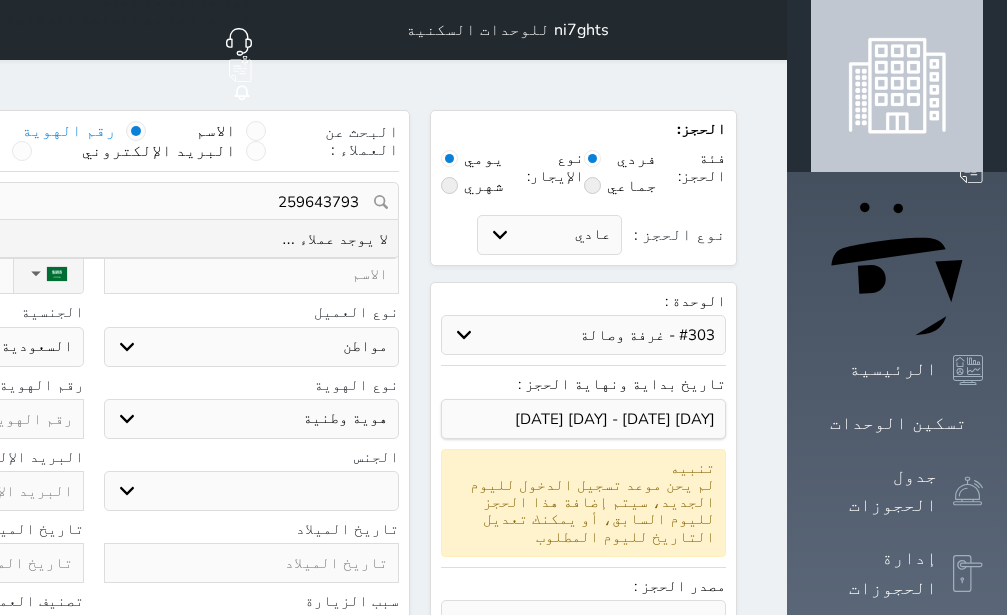 select 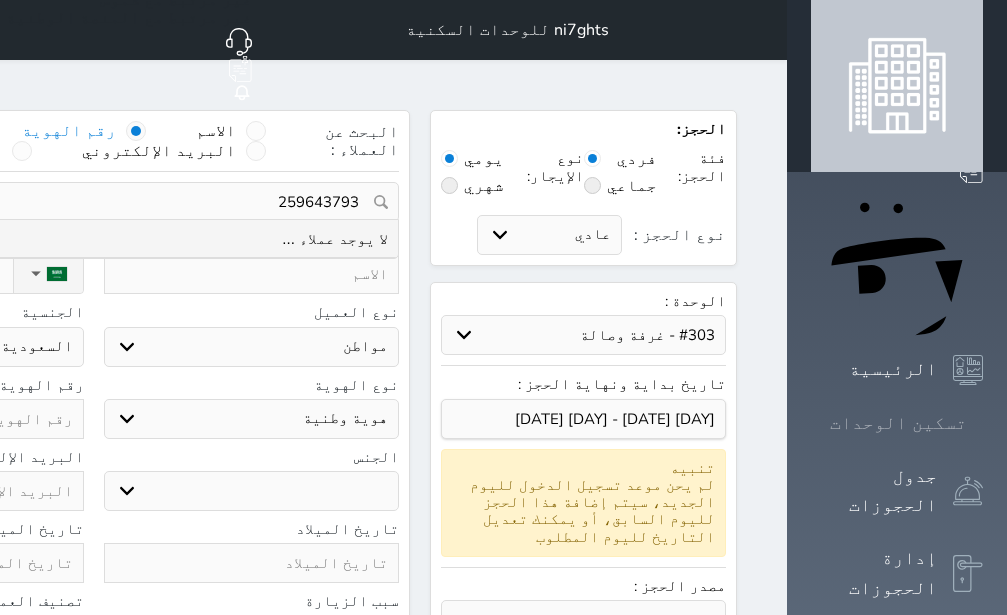 type on "259643793" 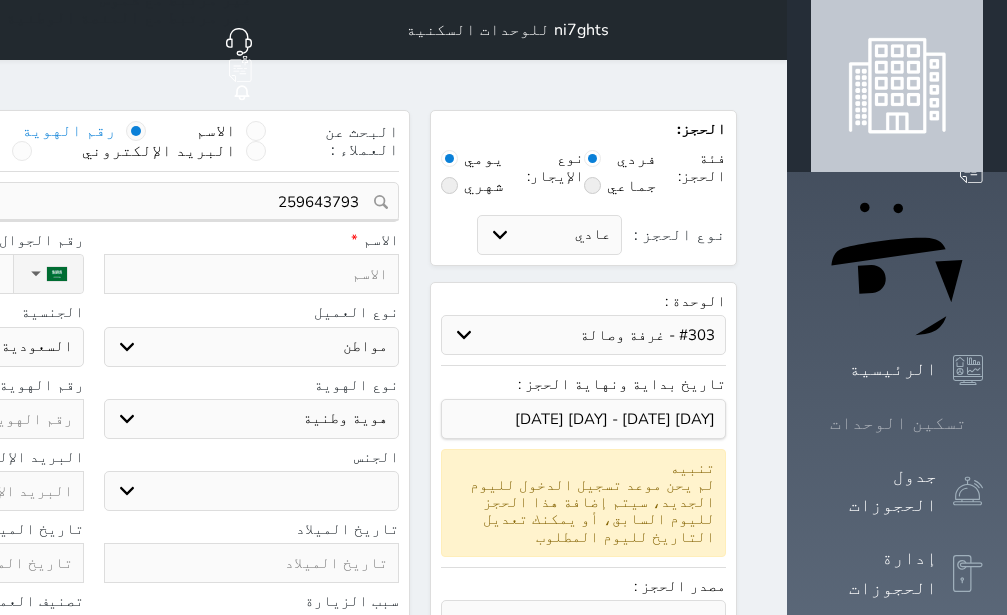 click on "تسكين الوحدات" at bounding box center (898, 423) 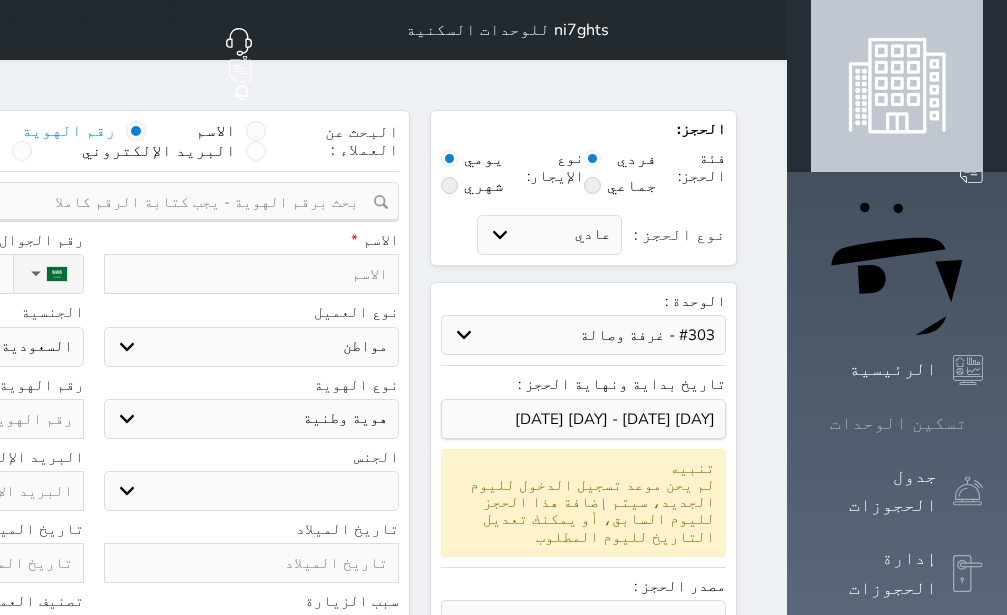 select 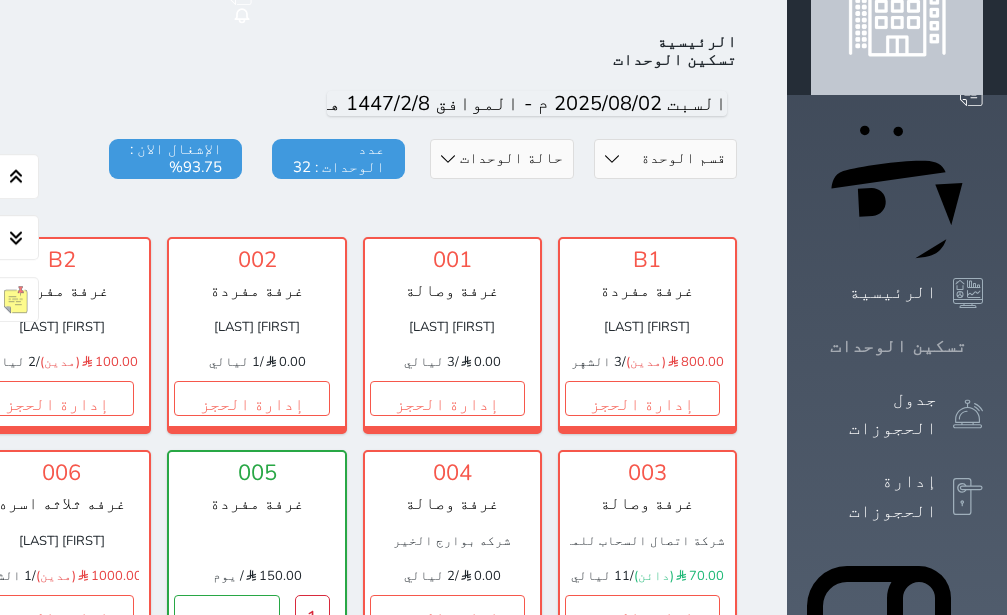 scroll, scrollTop: 78, scrollLeft: 0, axis: vertical 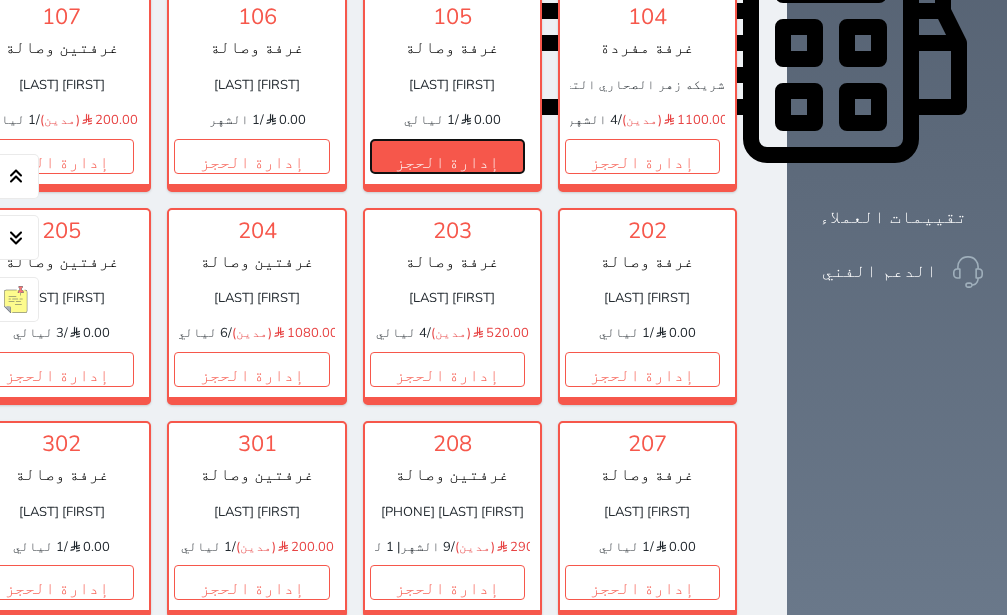click on "إدارة الحجز" at bounding box center [447, 156] 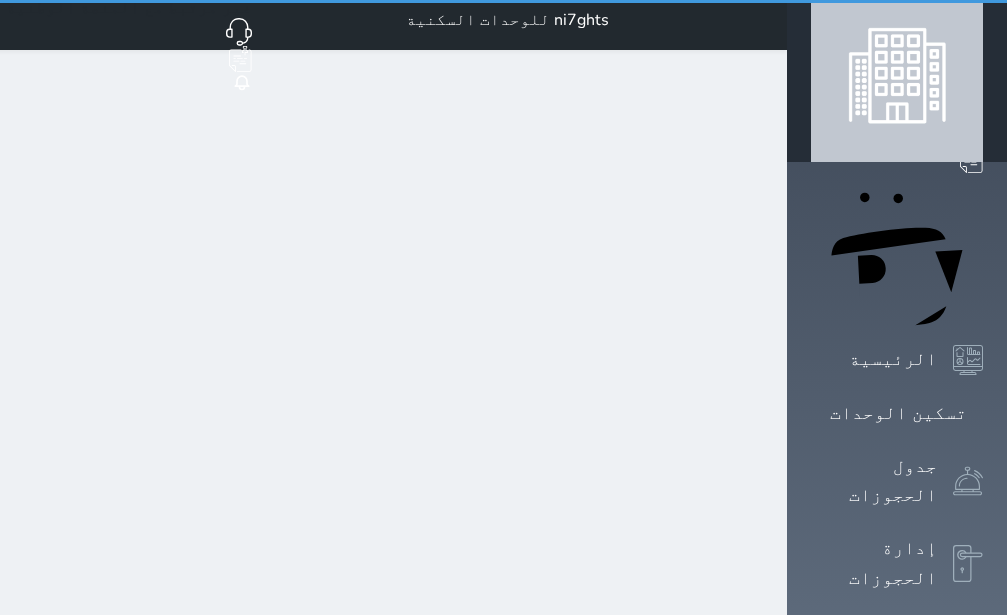 scroll, scrollTop: 0, scrollLeft: 0, axis: both 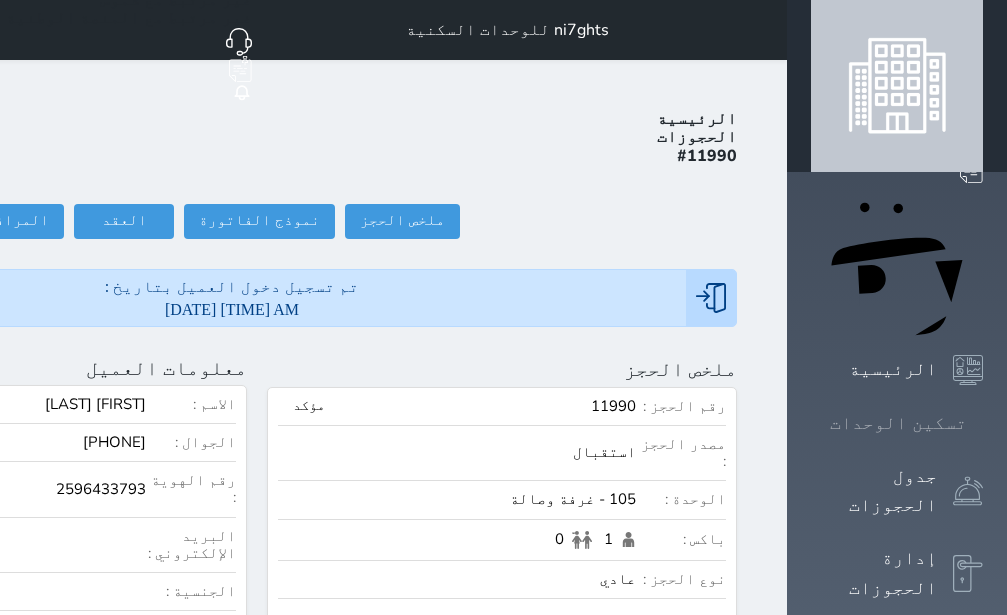 click on "تسكين الوحدات" at bounding box center [898, 423] 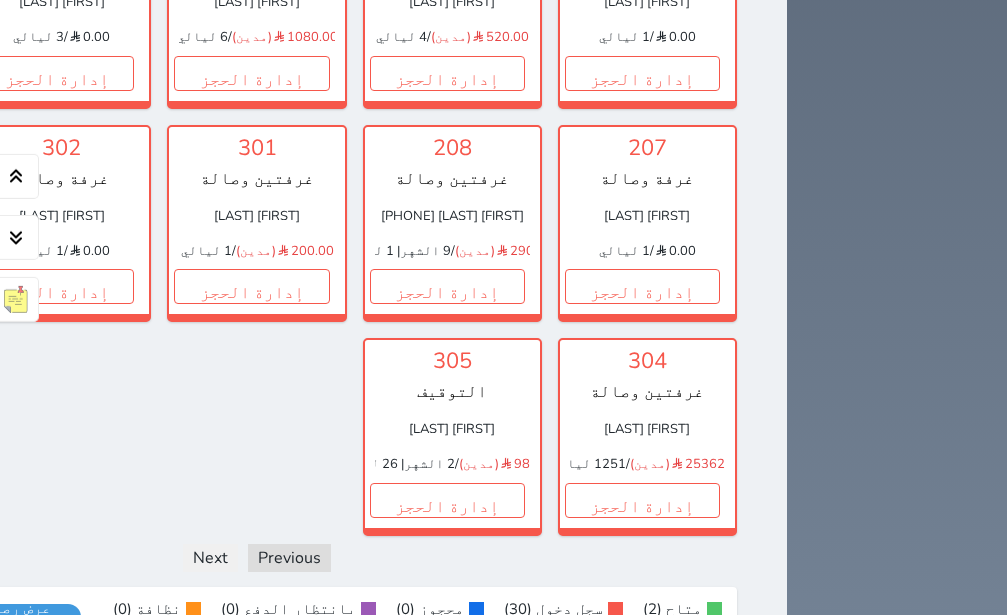 scroll, scrollTop: 1590, scrollLeft: 0, axis: vertical 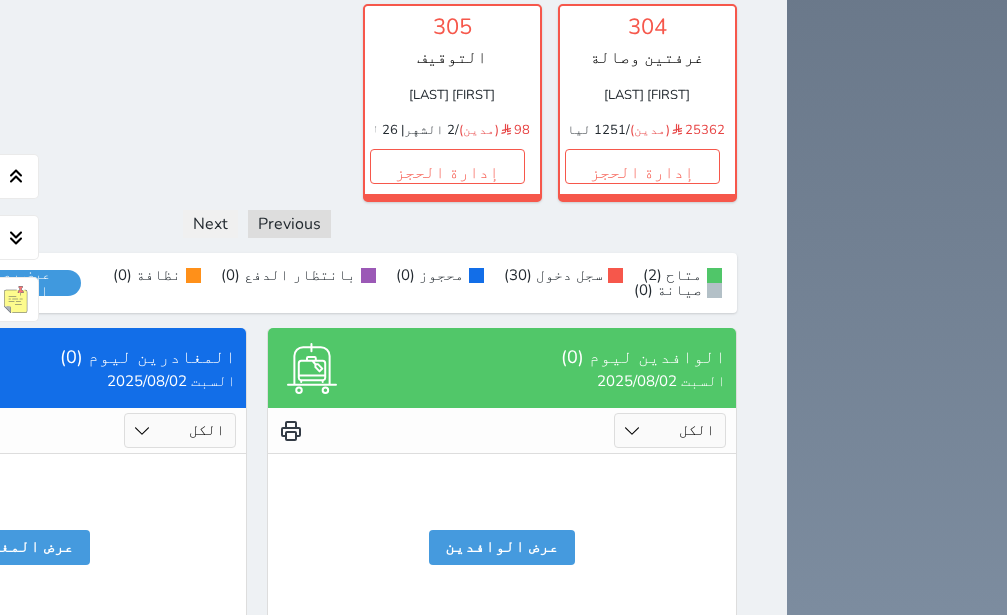 click on "حجز" at bounding box center [-139, -48] 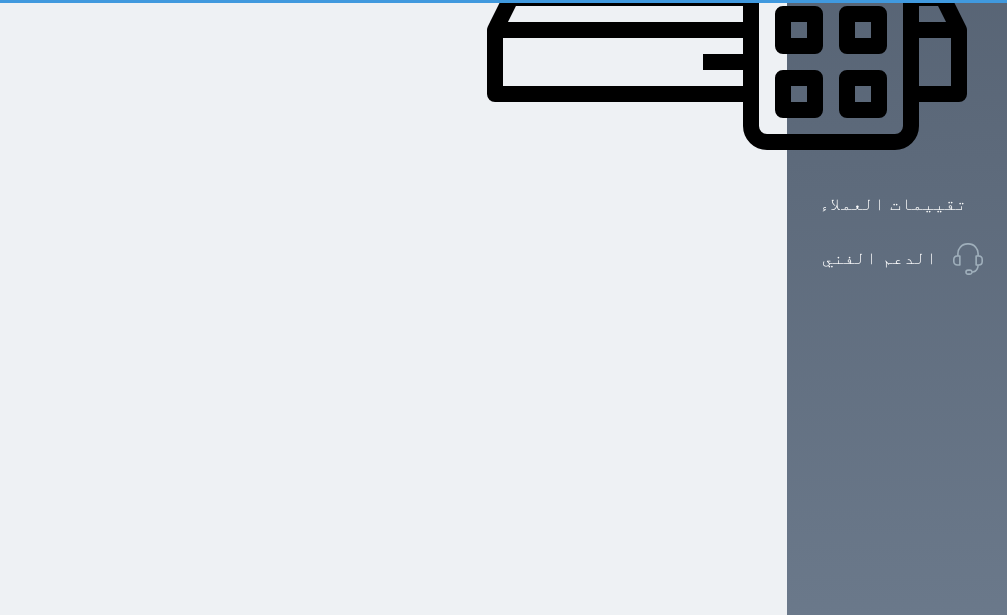 select on "1" 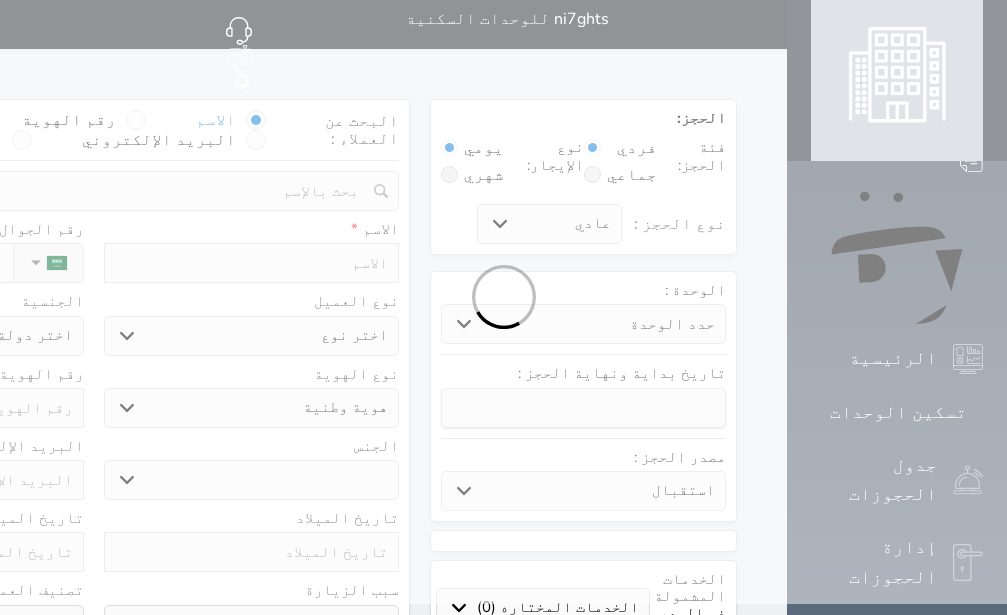 scroll, scrollTop: 0, scrollLeft: 0, axis: both 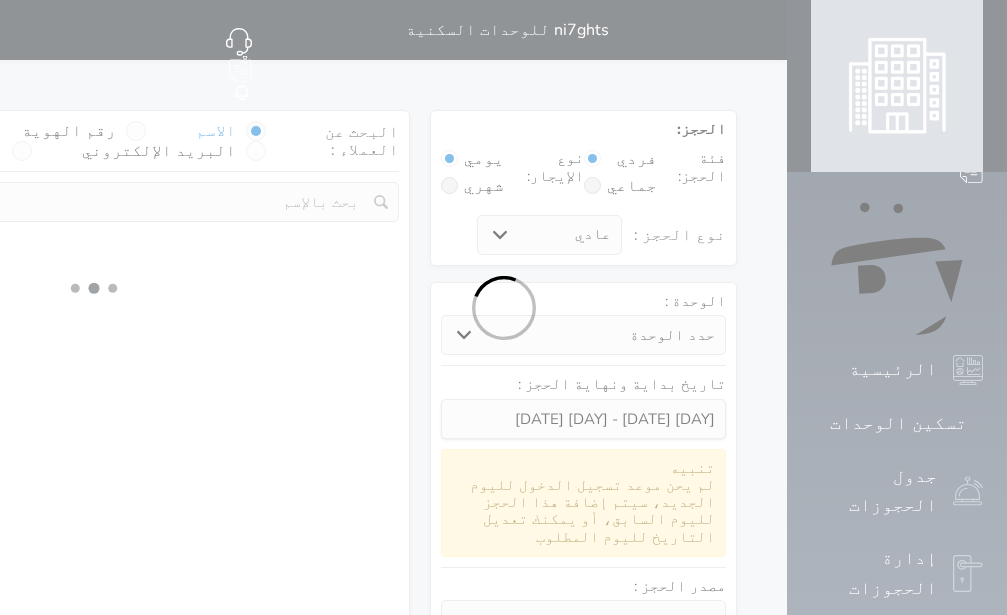 select 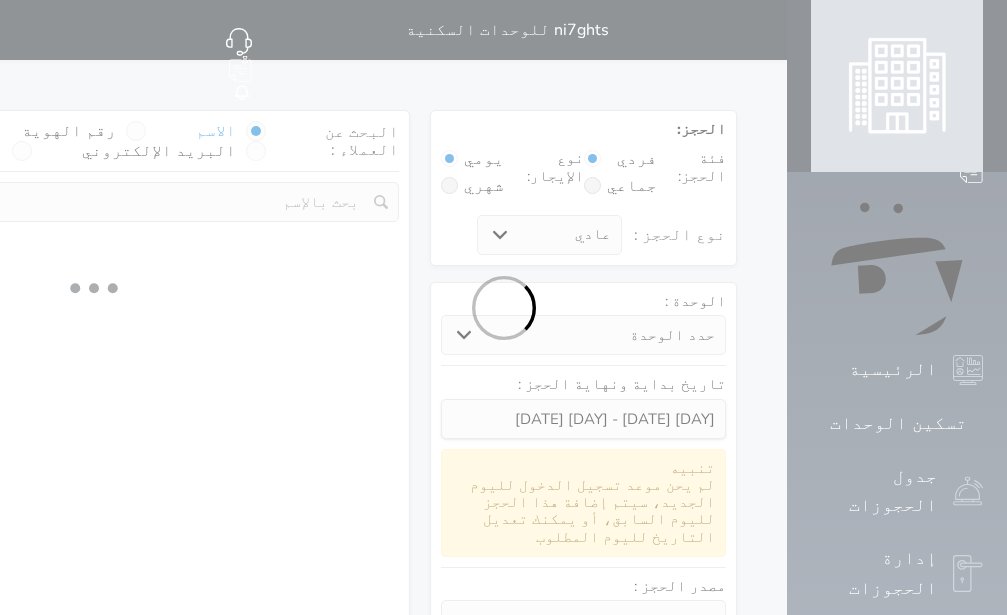 select on "113" 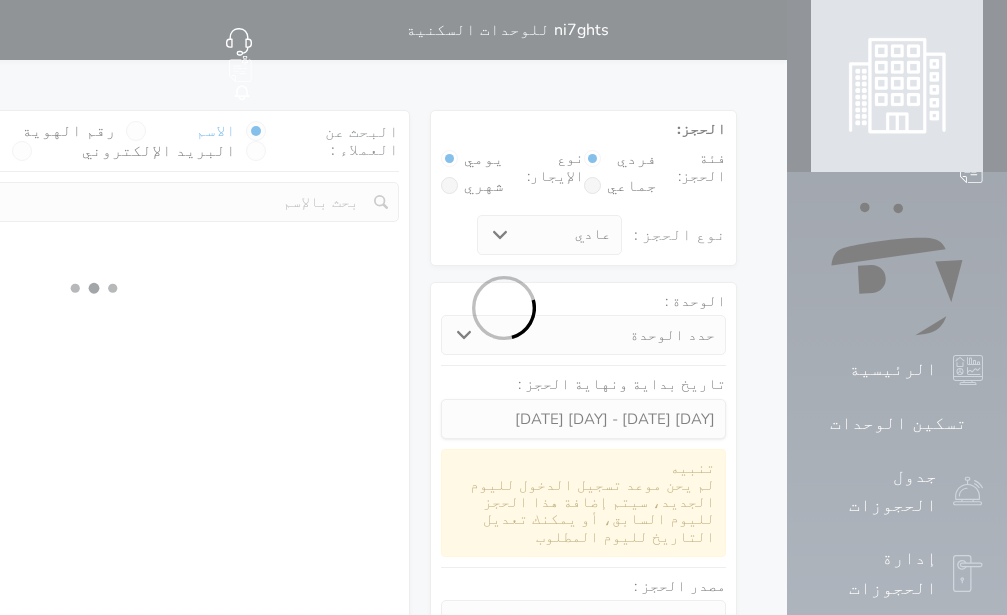 select on "1" 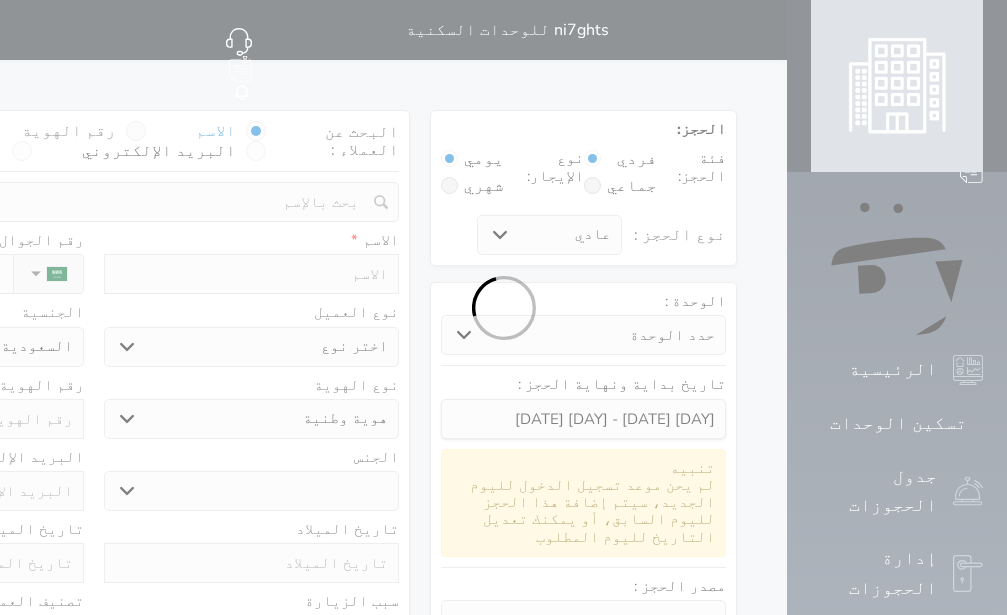 select 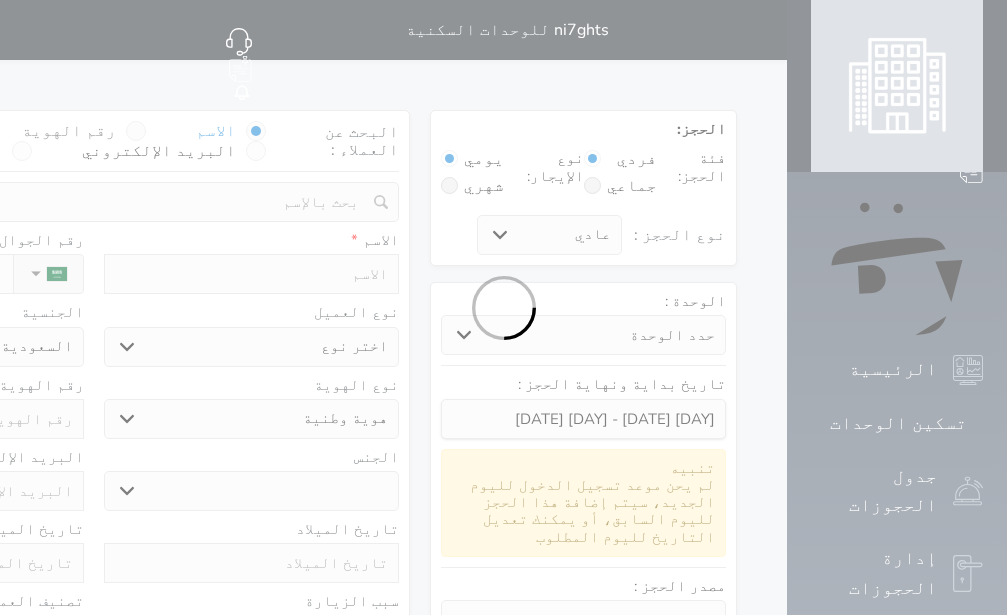 select on "17865" 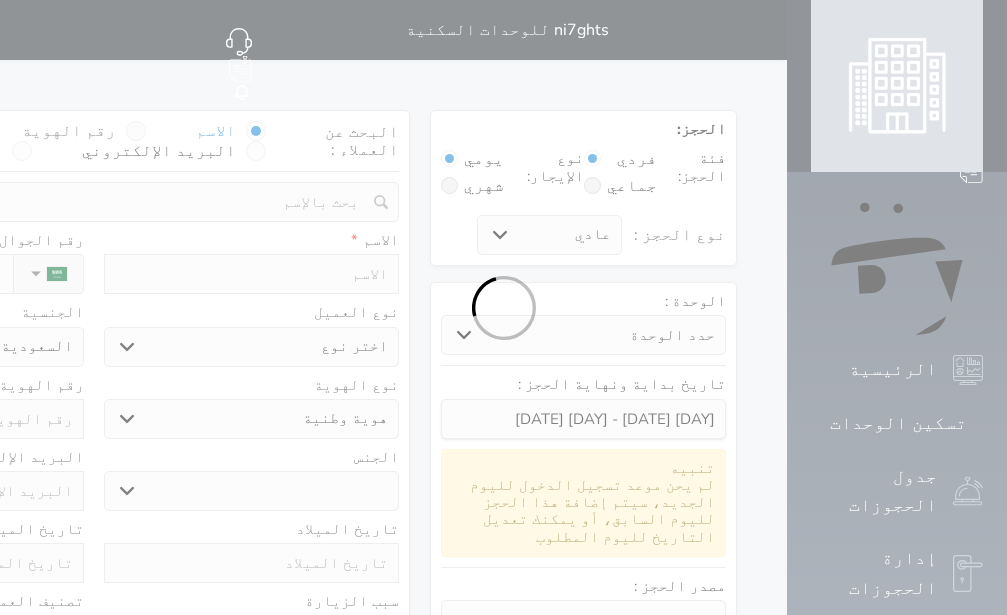 select on "1" 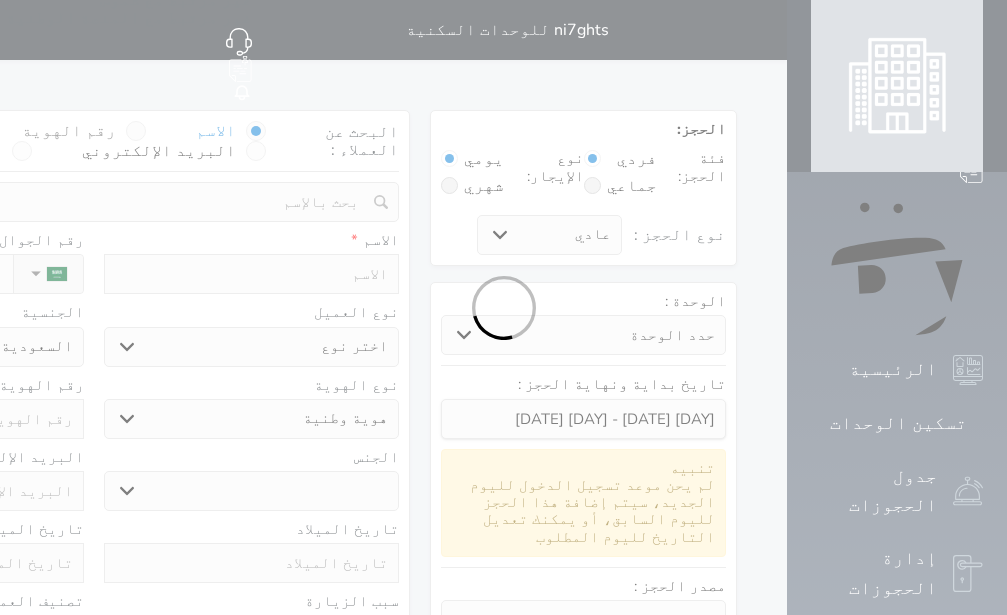 select on "7" 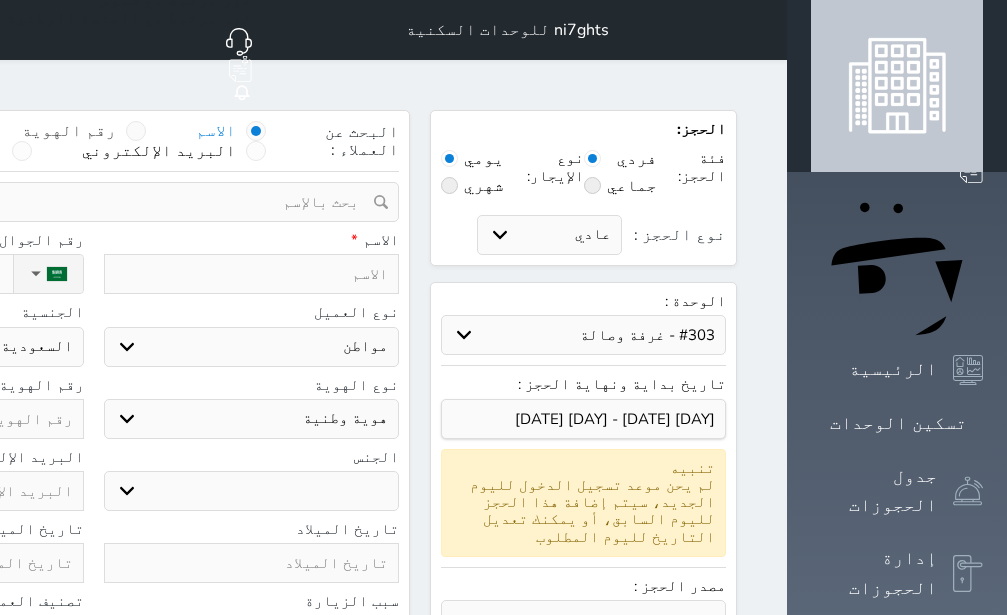 select 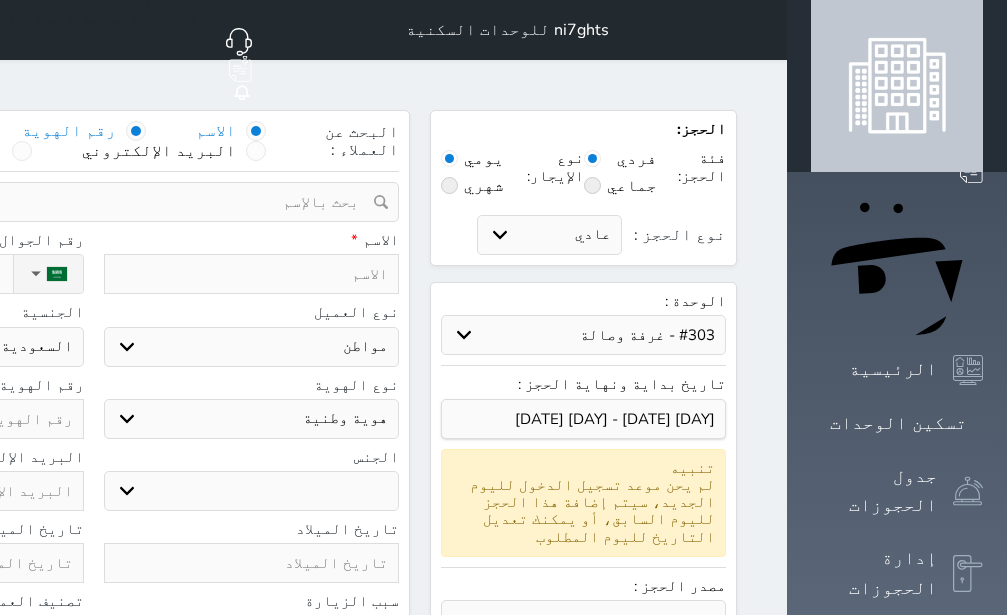 radio on "false" 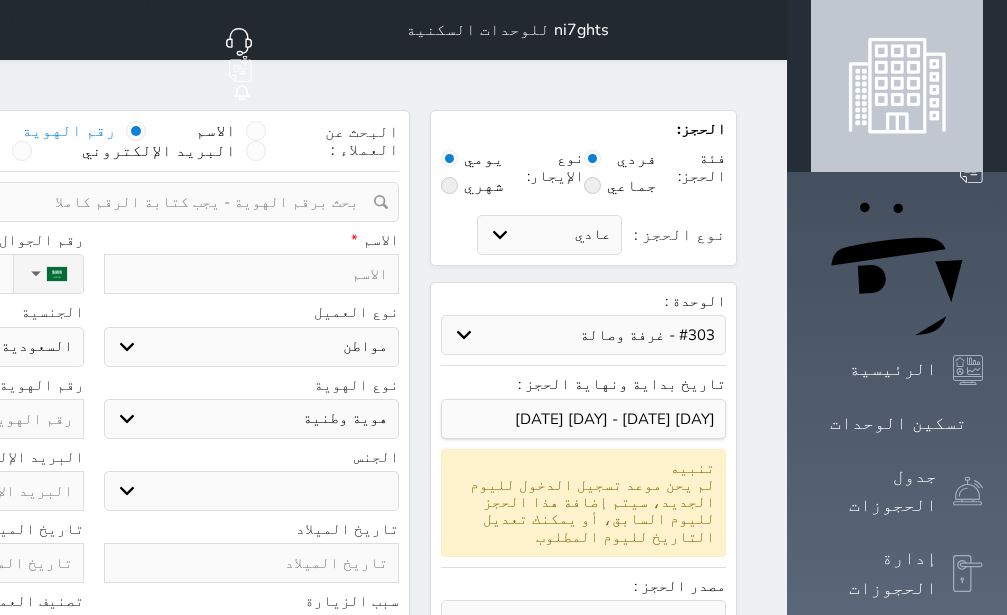 click at bounding box center (86, 202) 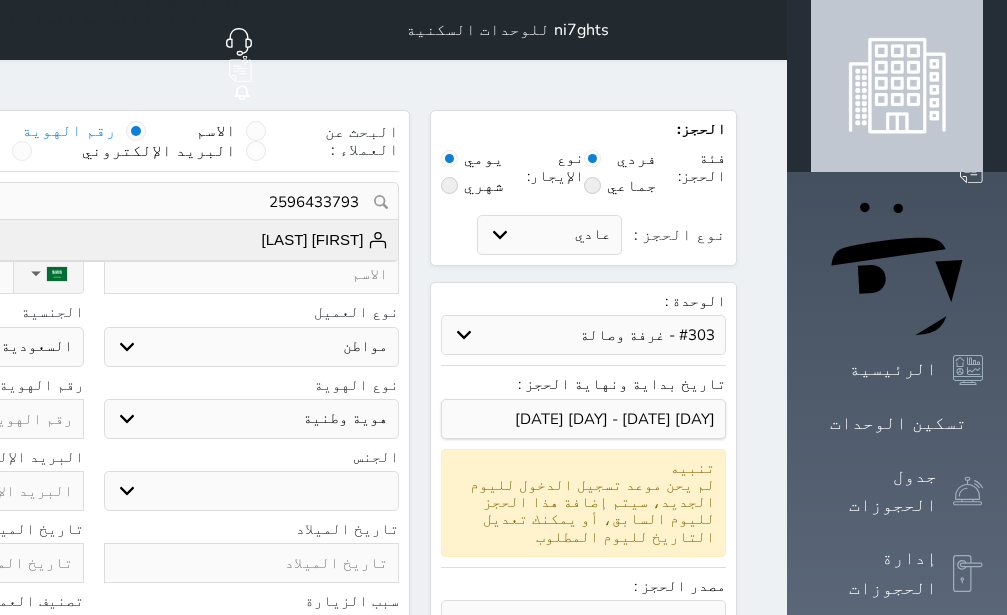 click on "ضيف الله قاسم علي الضبياني   +966535441350" at bounding box center (93, 240) 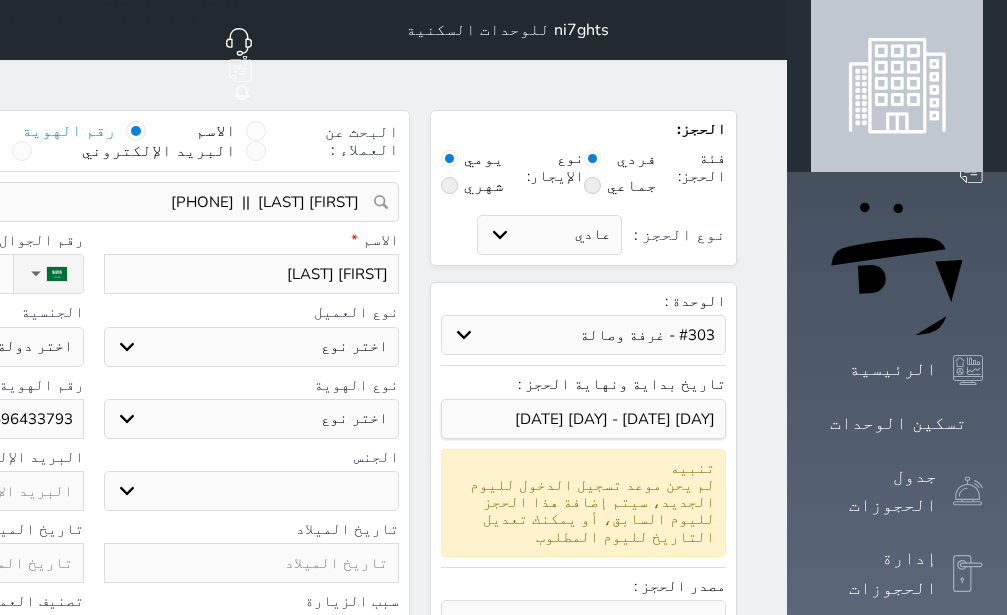 select 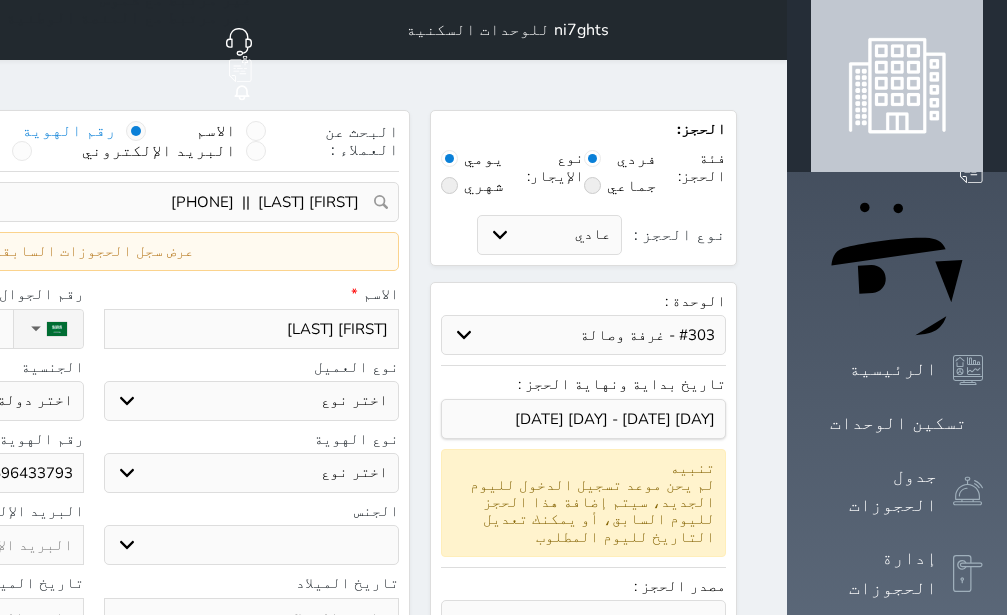 select 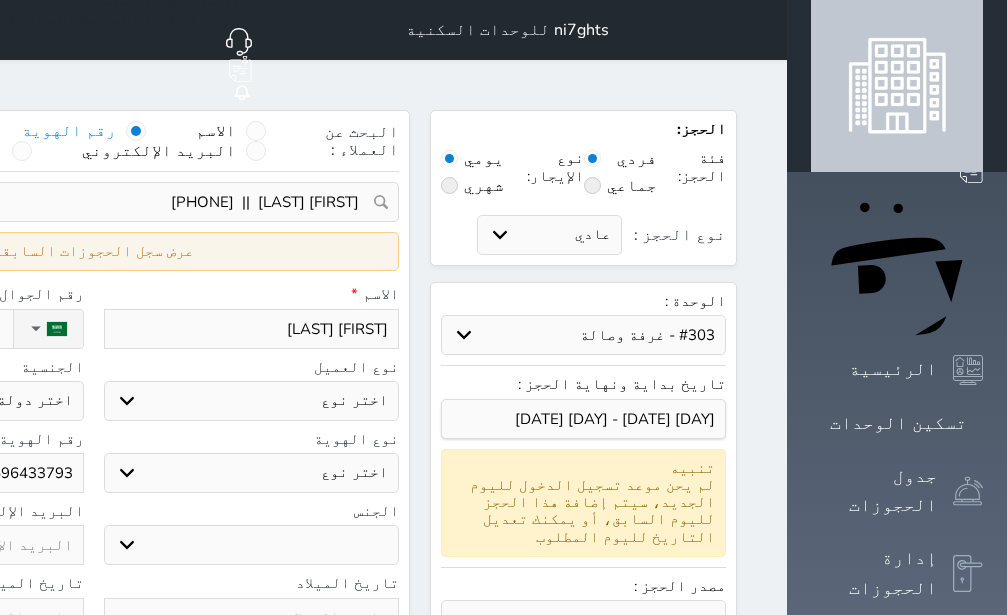 click on "عرض سجل الحجوزات السابقة" at bounding box center [93, 251] 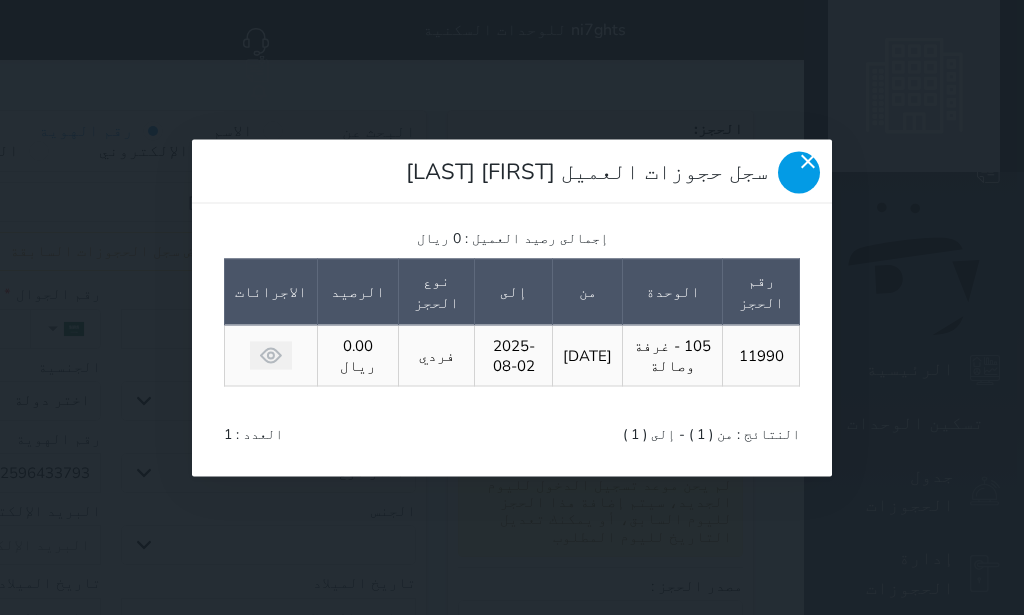 click 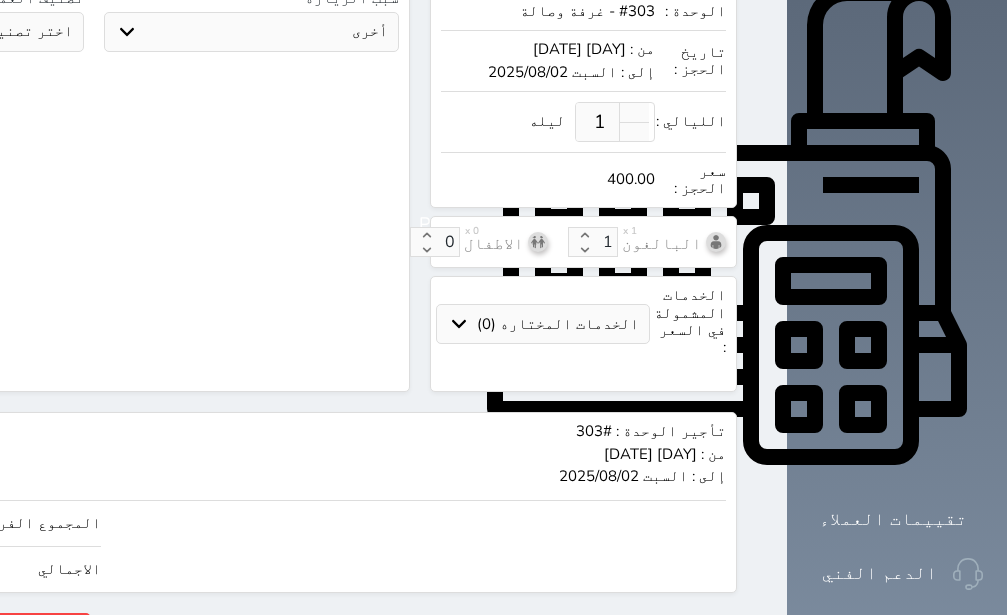 scroll, scrollTop: 665, scrollLeft: 0, axis: vertical 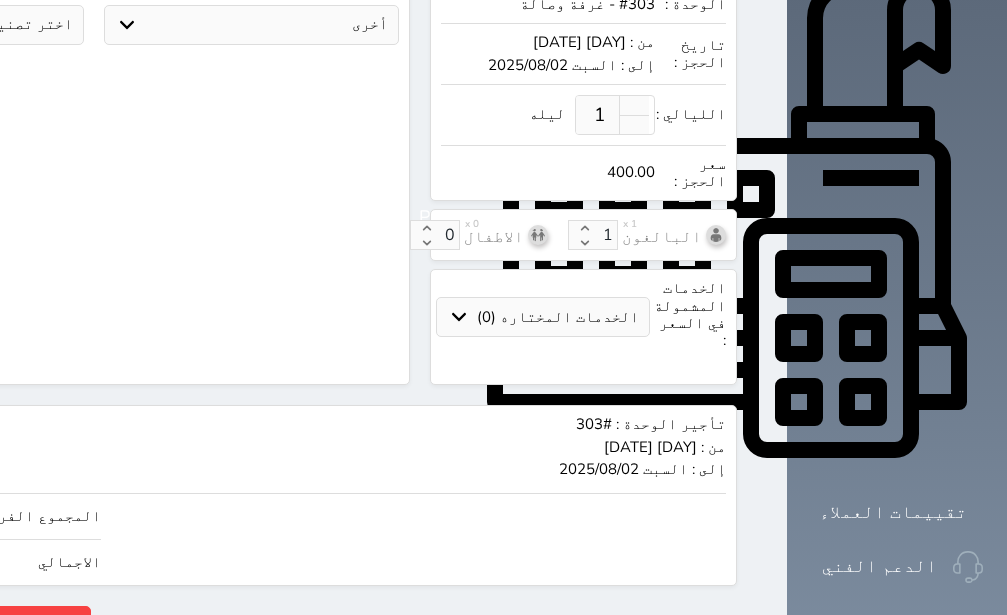 click on "400" at bounding box center (-147, 516) 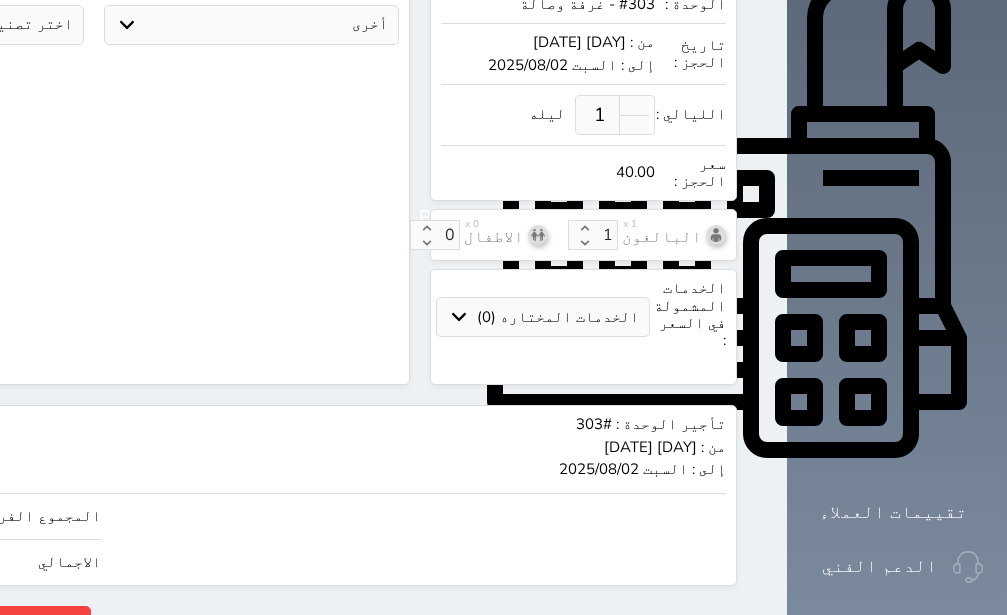 type on "4" 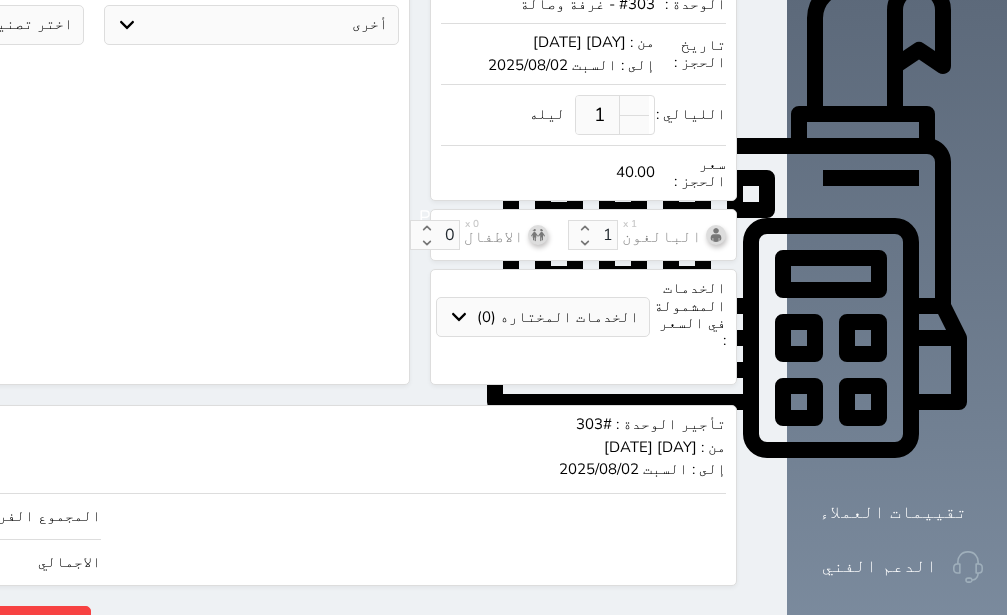 type 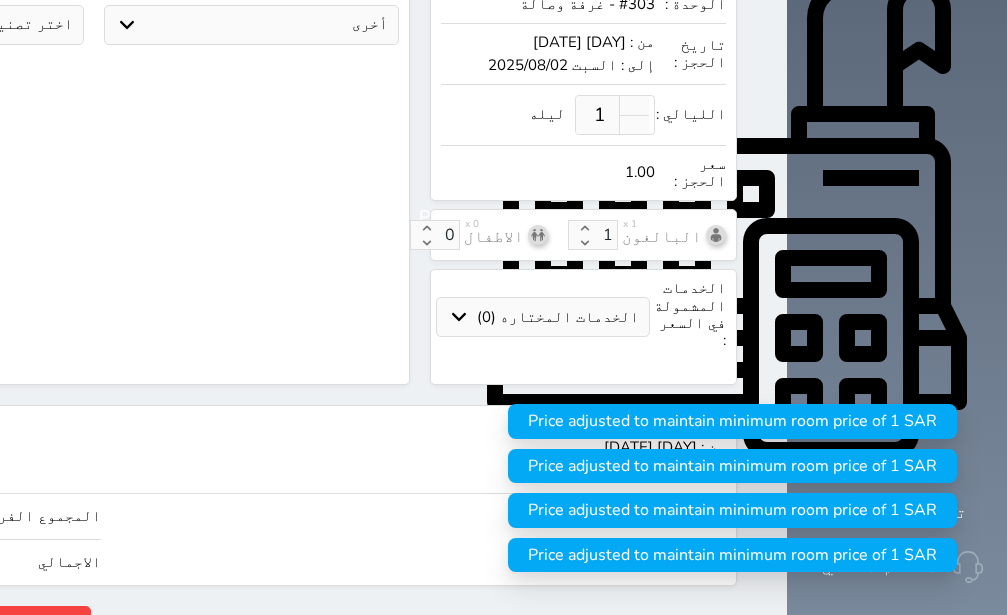 type on "1" 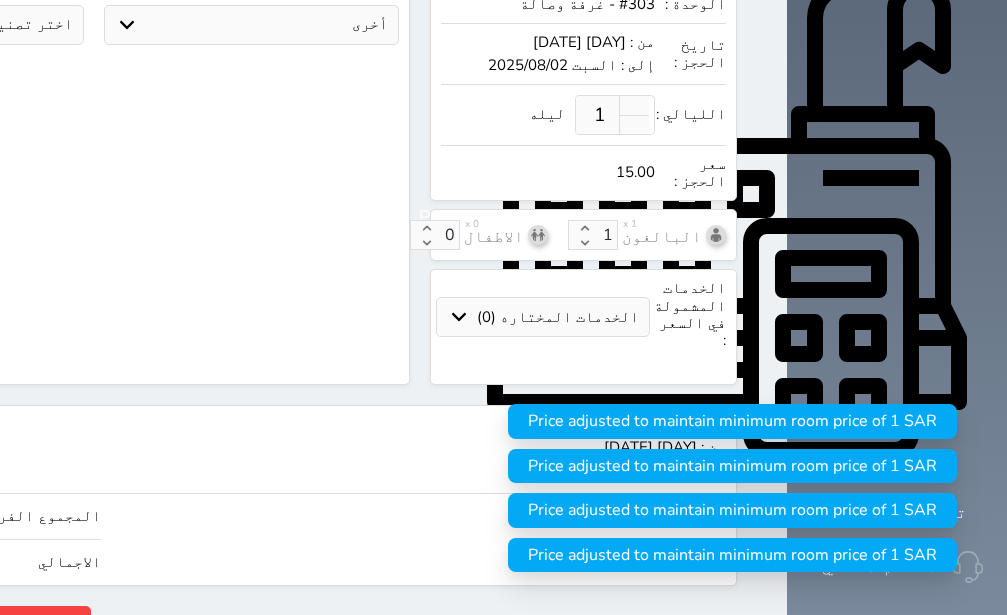type on "150" 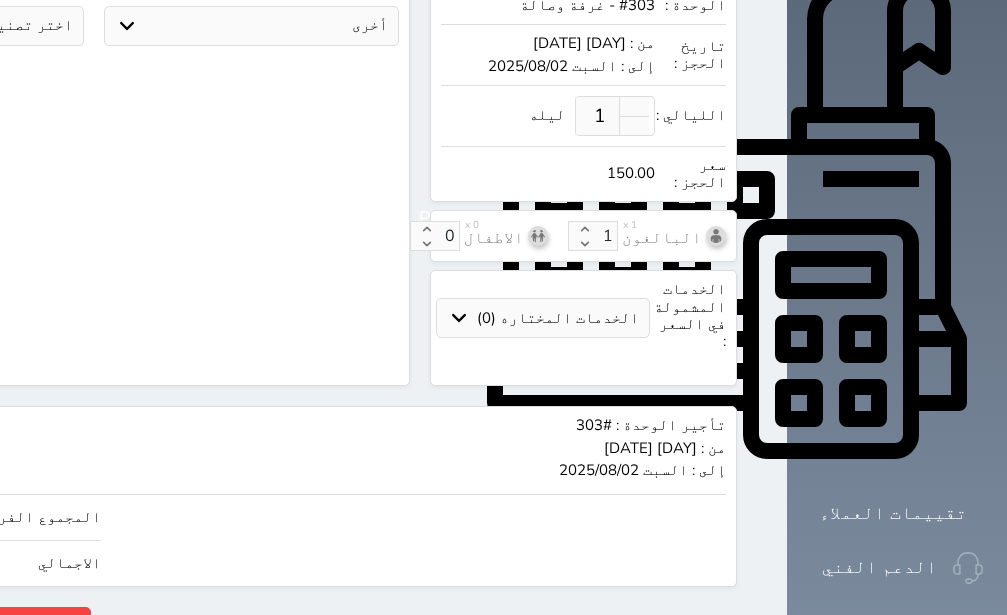 scroll, scrollTop: 665, scrollLeft: 0, axis: vertical 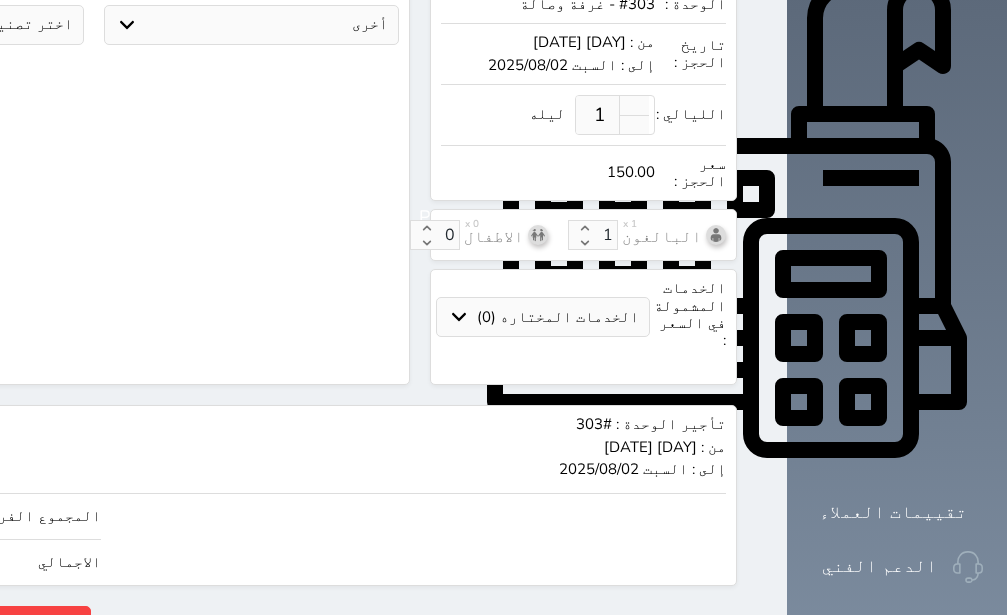 type on "150.00" 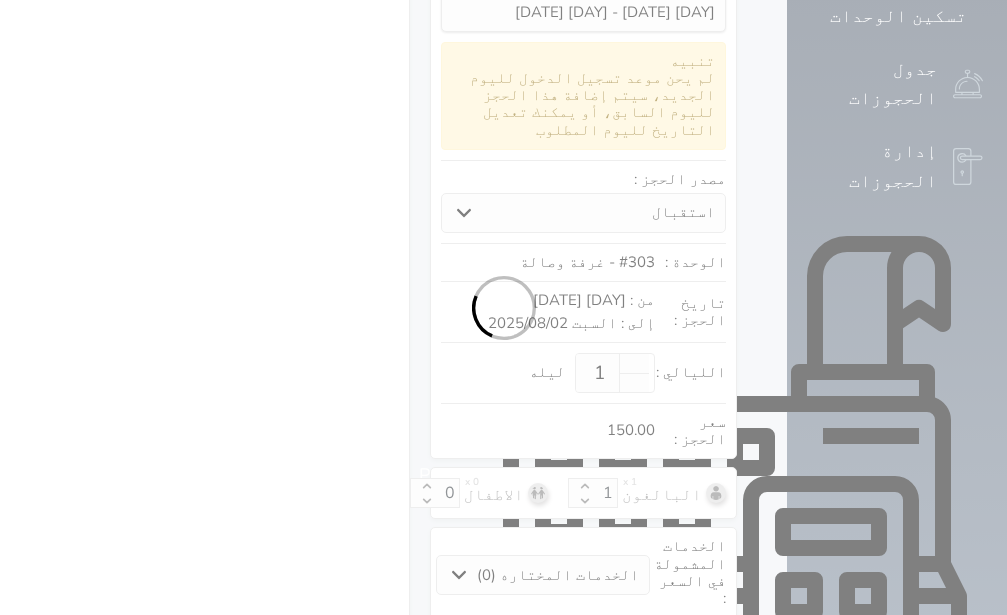 select 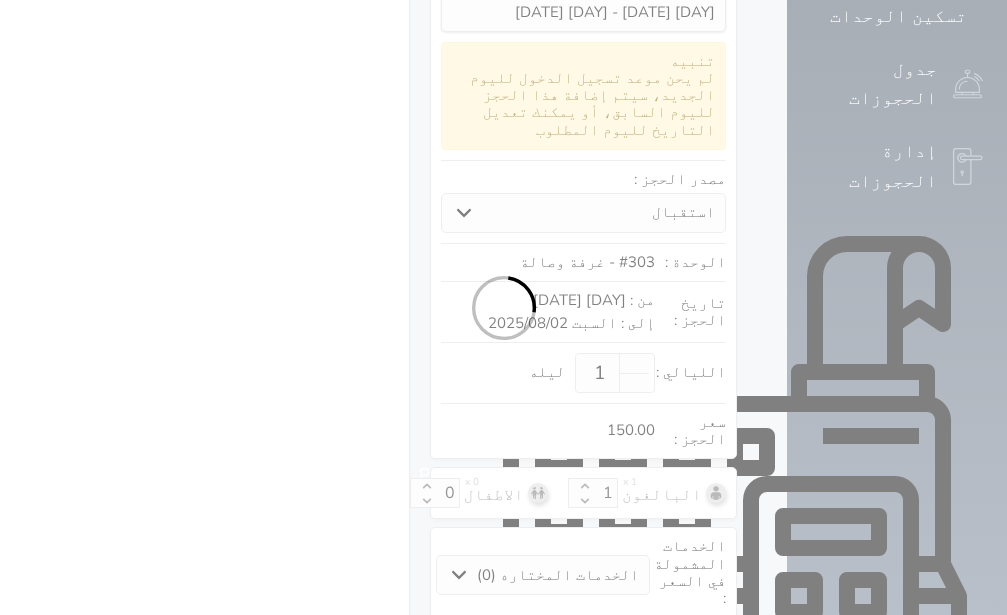 select on "7" 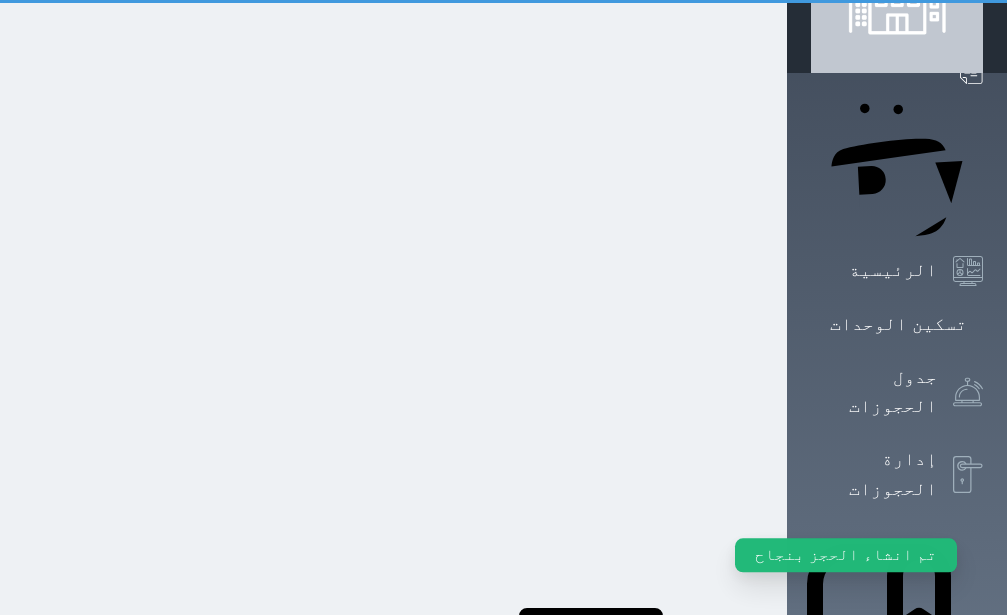 scroll, scrollTop: 0, scrollLeft: 0, axis: both 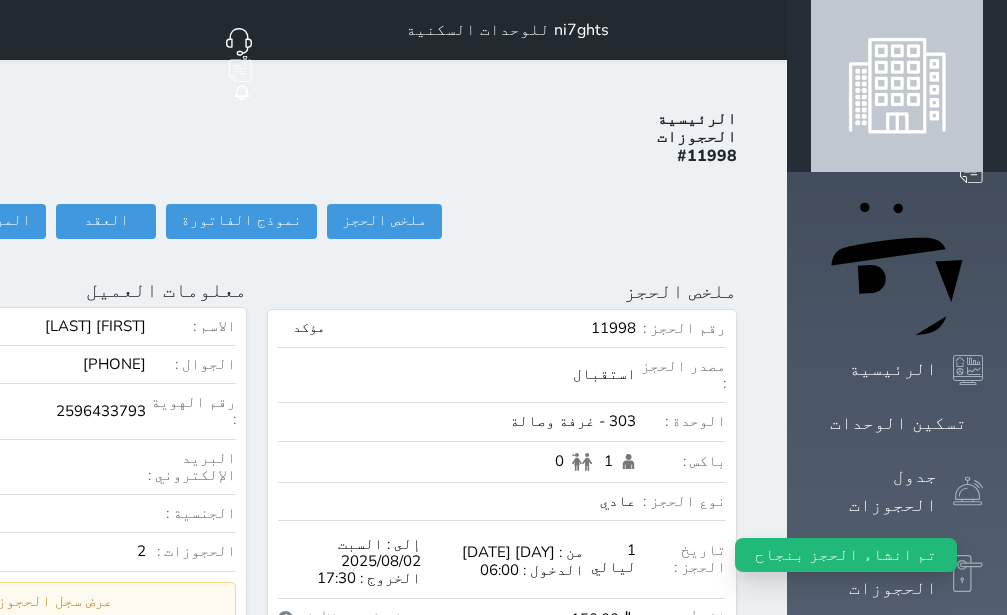 click on "تسجيل دخول" at bounding box center (-156, 221) 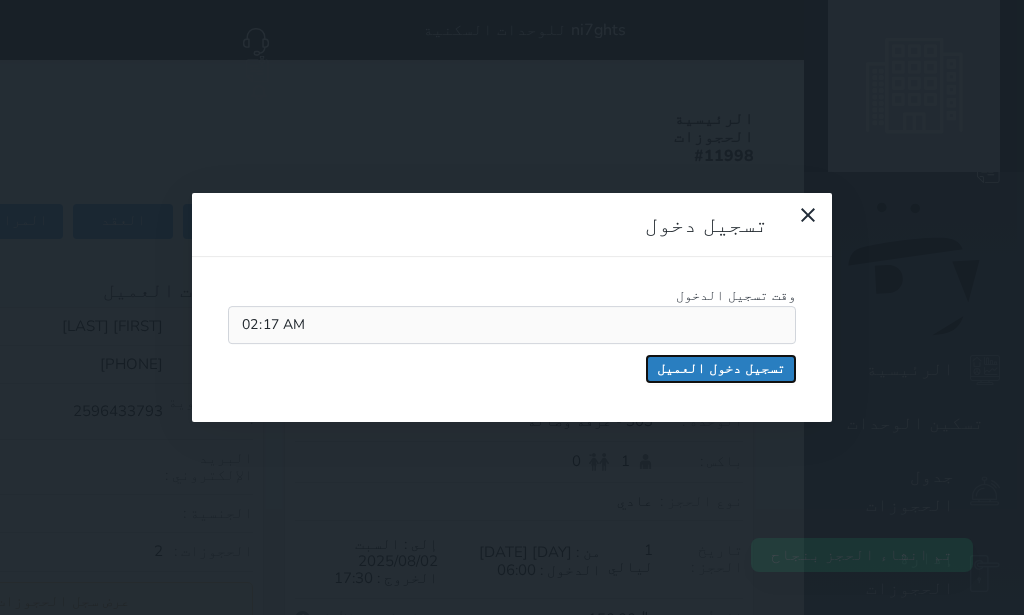 click on "تسجيل دخول العميل" at bounding box center [721, 369] 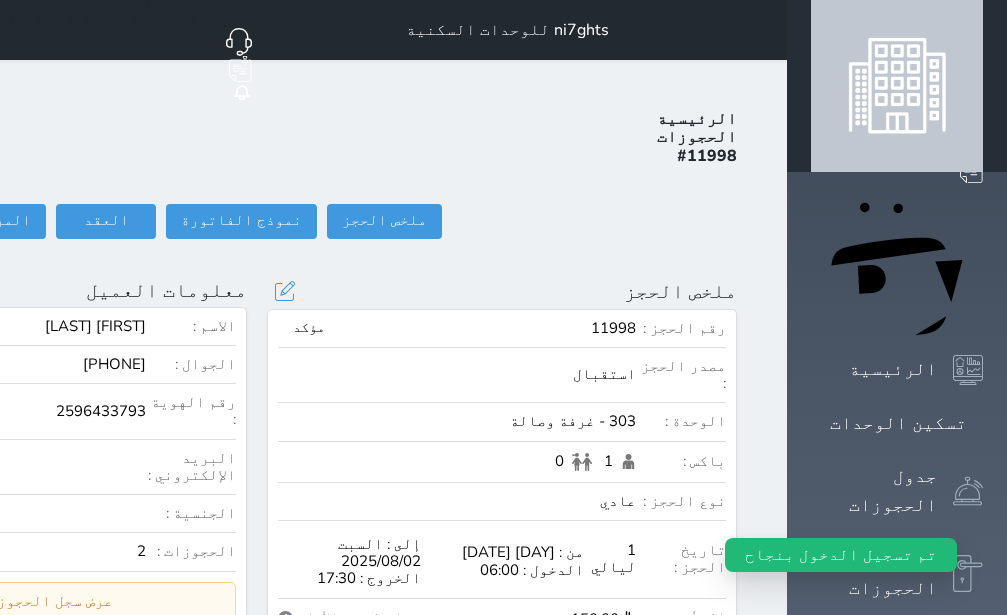 select 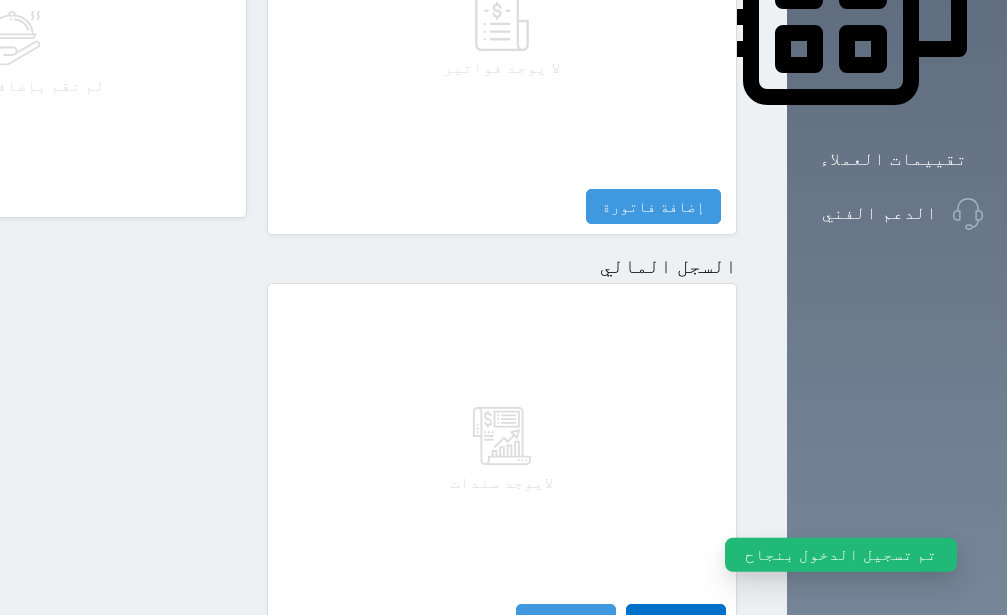 scroll, scrollTop: 1110, scrollLeft: 0, axis: vertical 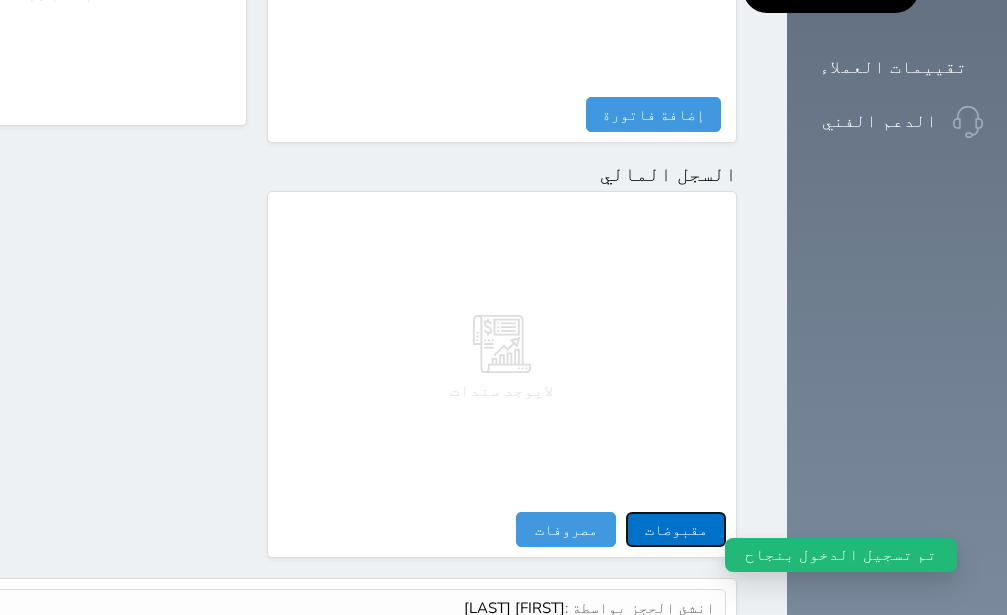 click on "مقبوضات" at bounding box center (676, 529) 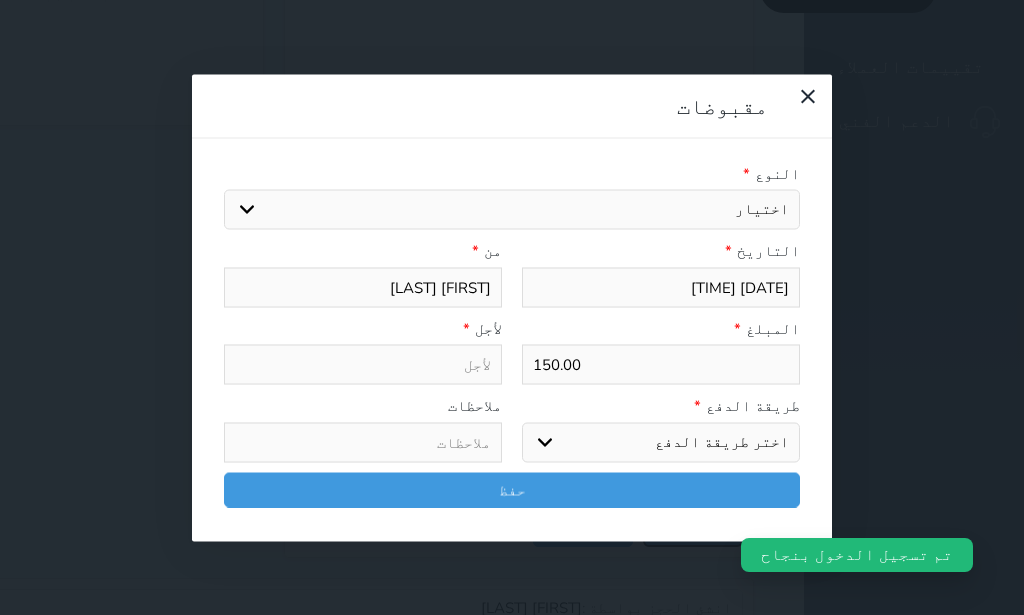 select 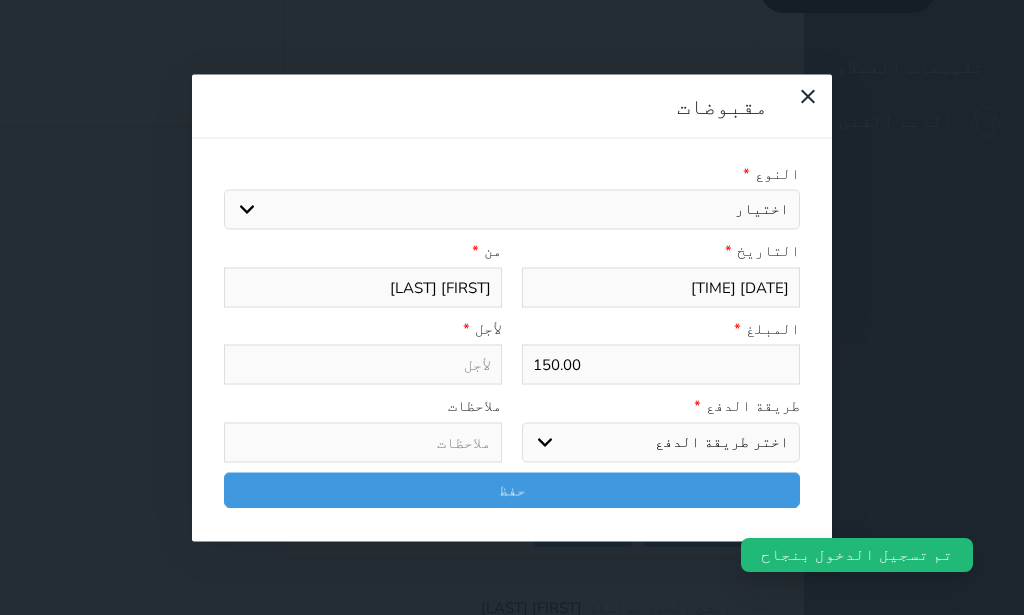 click on "اختيار   ايجار تامين عربون" at bounding box center (512, 210) 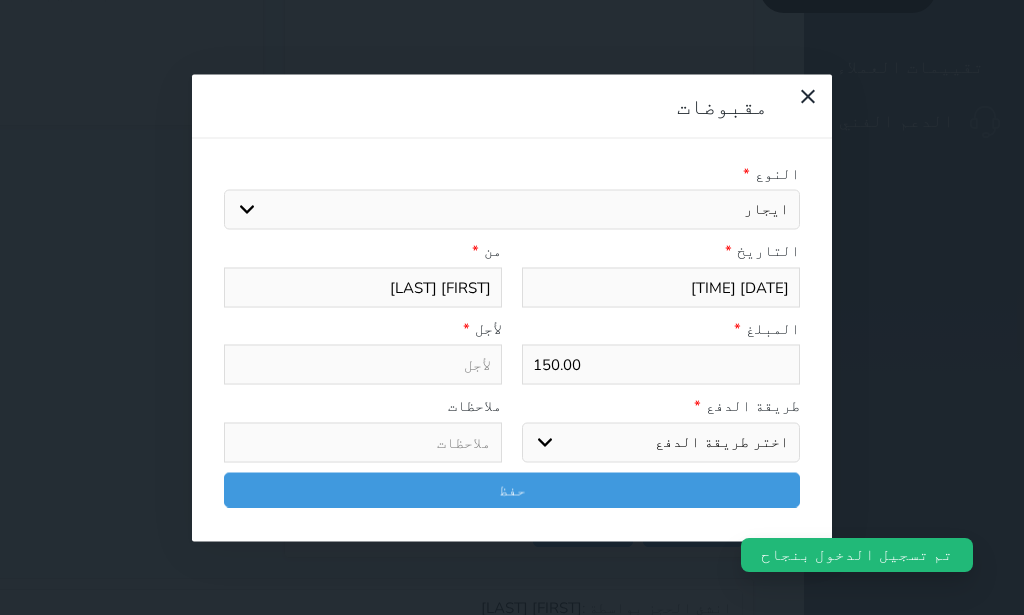 click on "ايجار" at bounding box center [0, 0] 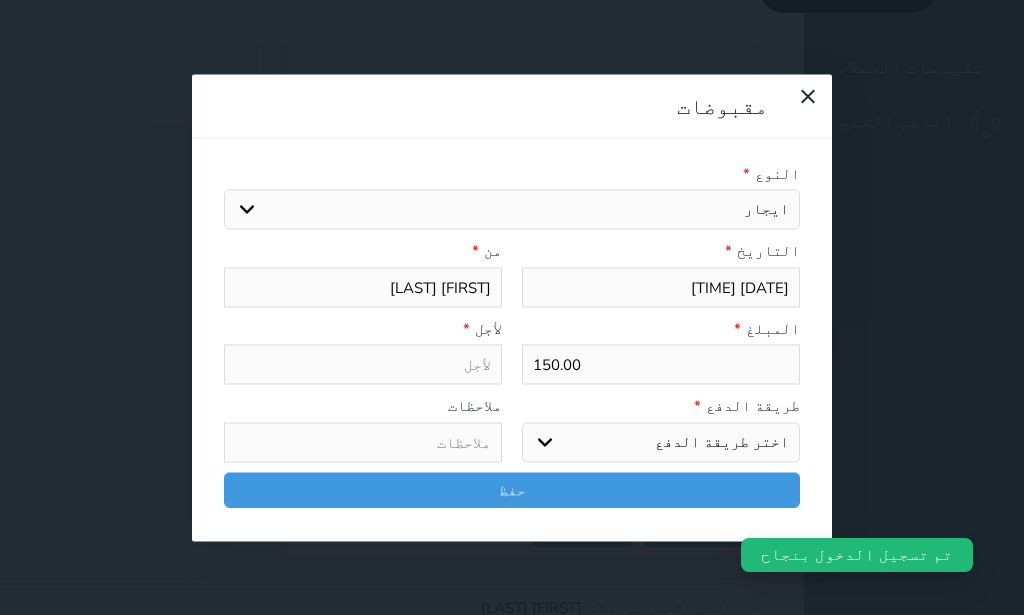 select 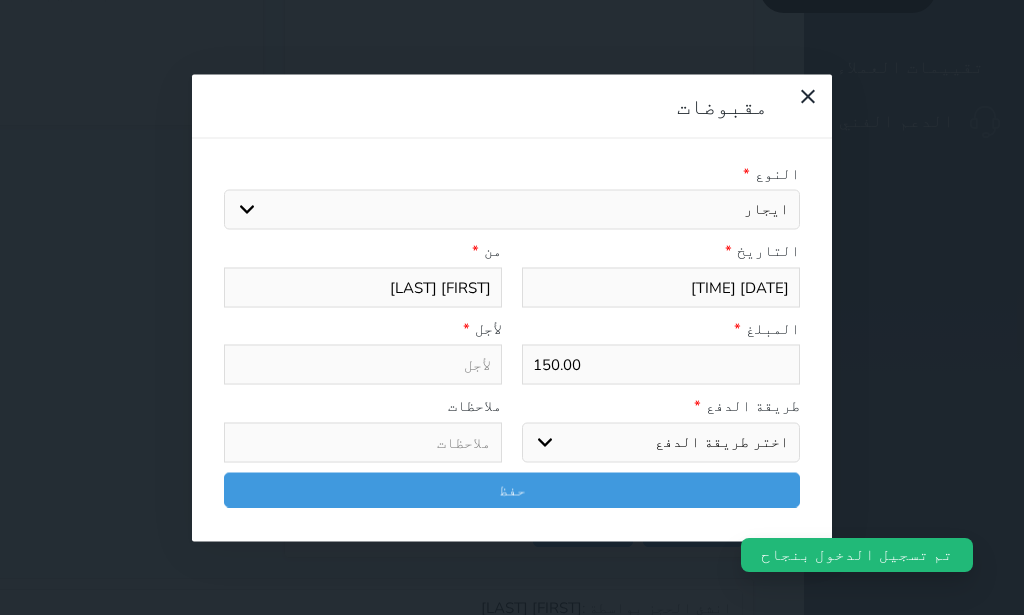 type on "ايجار - الوحدة - 303" 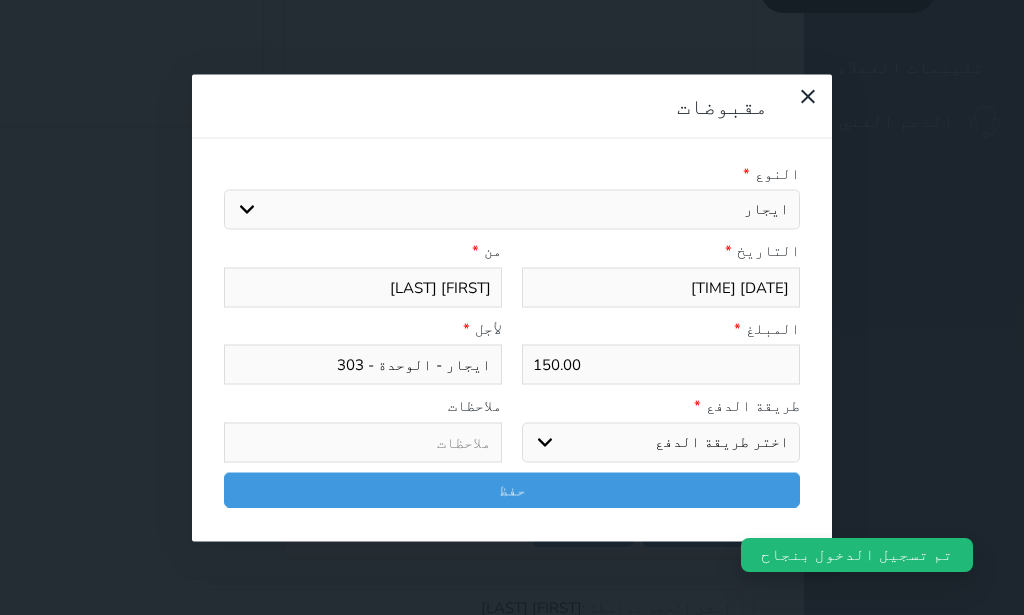 click on "اختر طريقة الدفع   دفع نقدى   تحويل بنكى   مدى   بطاقة ائتمان   آجل" at bounding box center (661, 442) 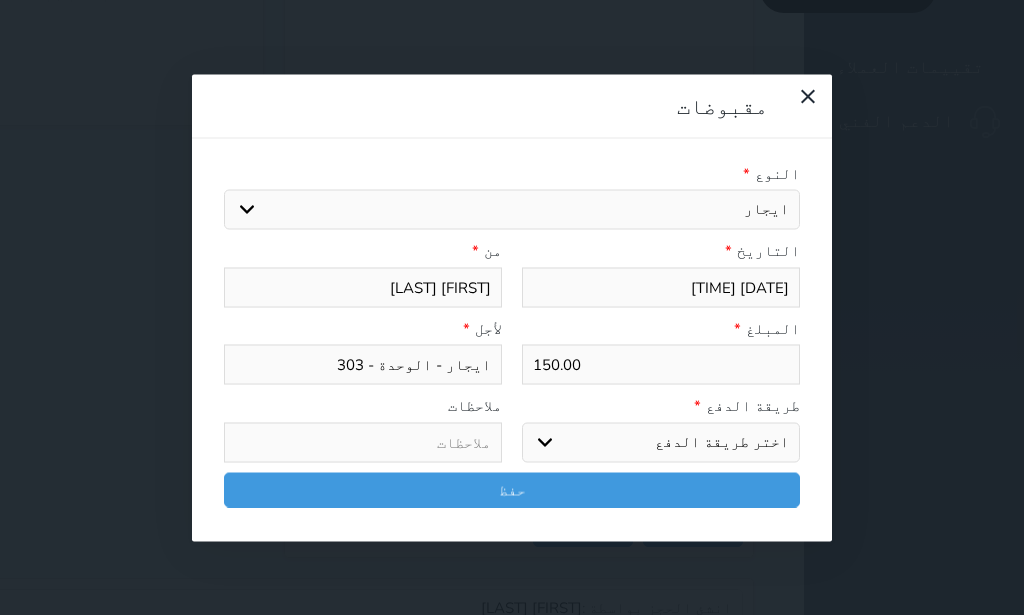 select on "cash" 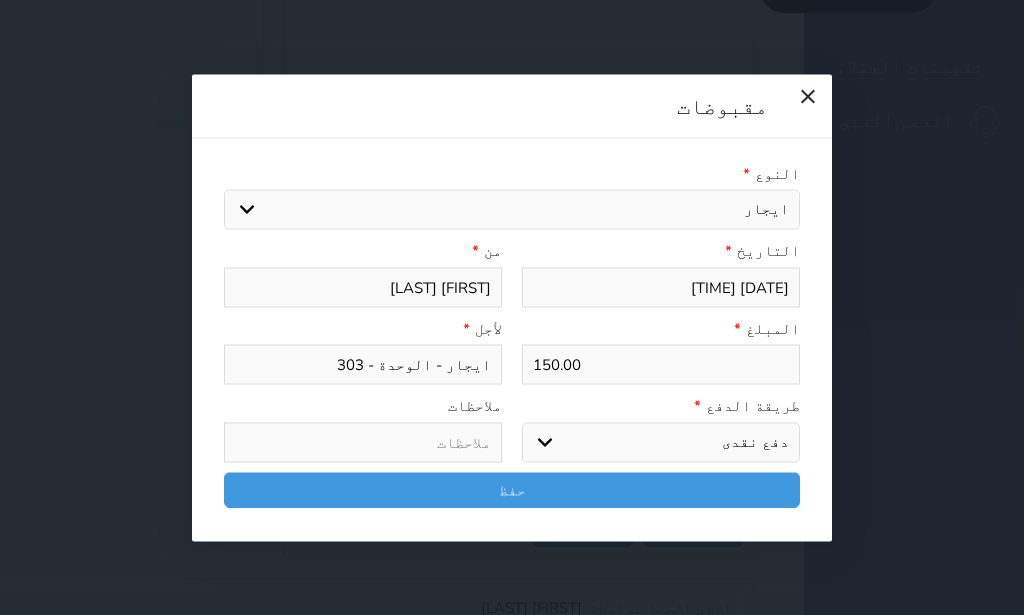 click on "دفع نقدى" at bounding box center [0, 0] 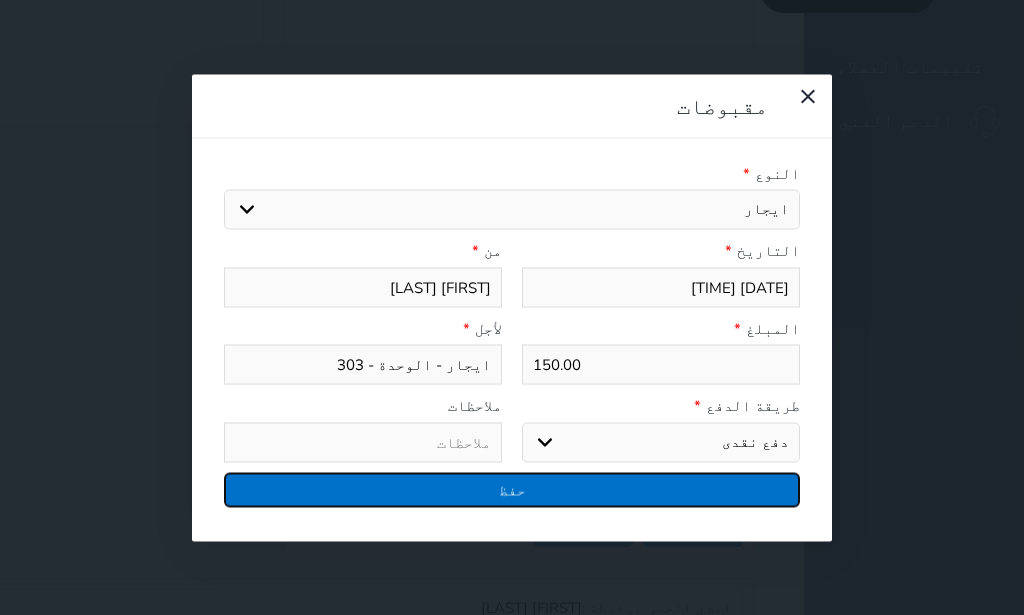 click on "حفظ" at bounding box center (512, 489) 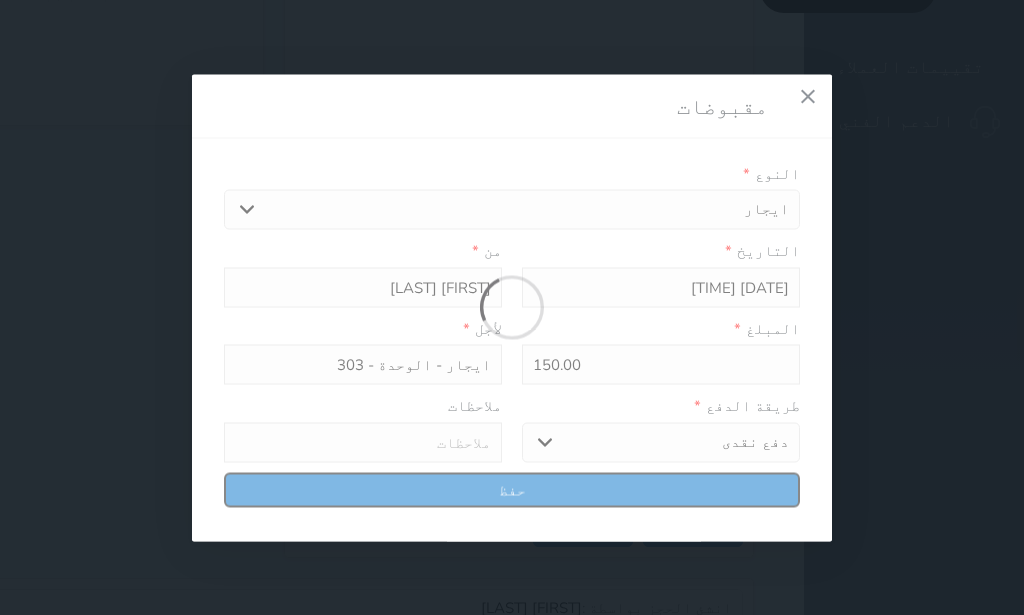 select 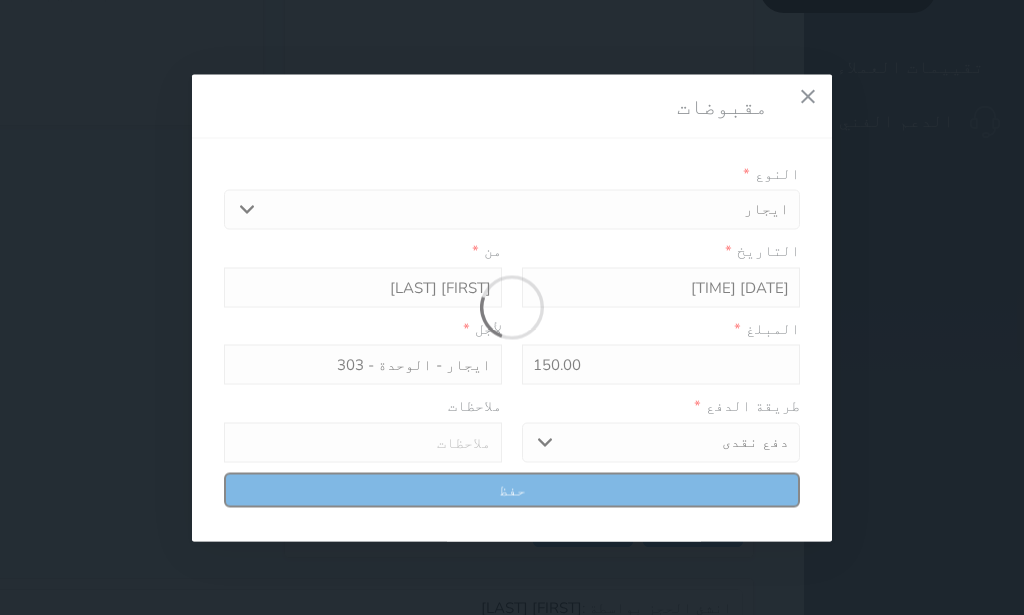 type 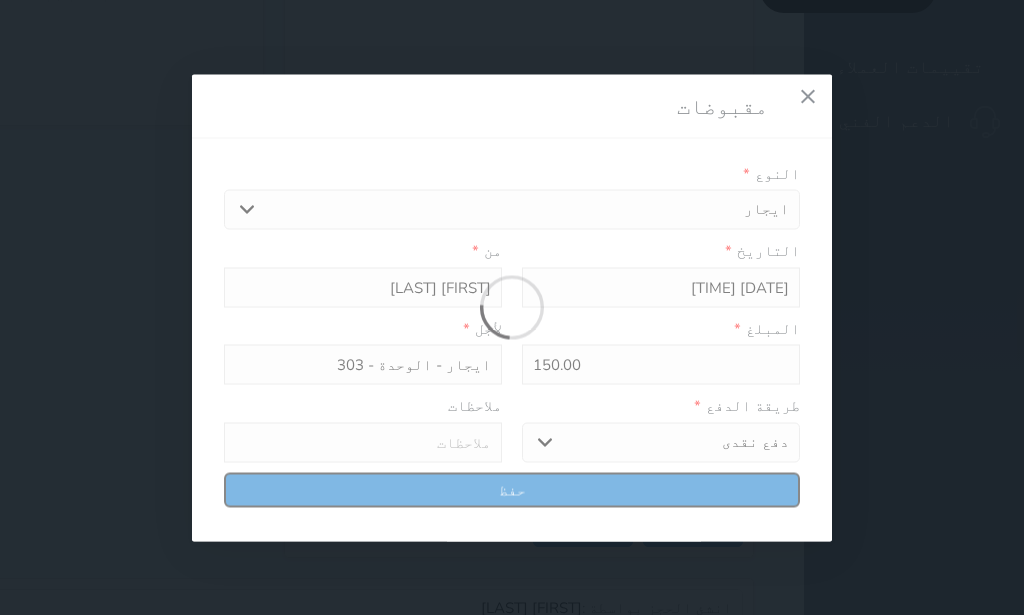 type on "0" 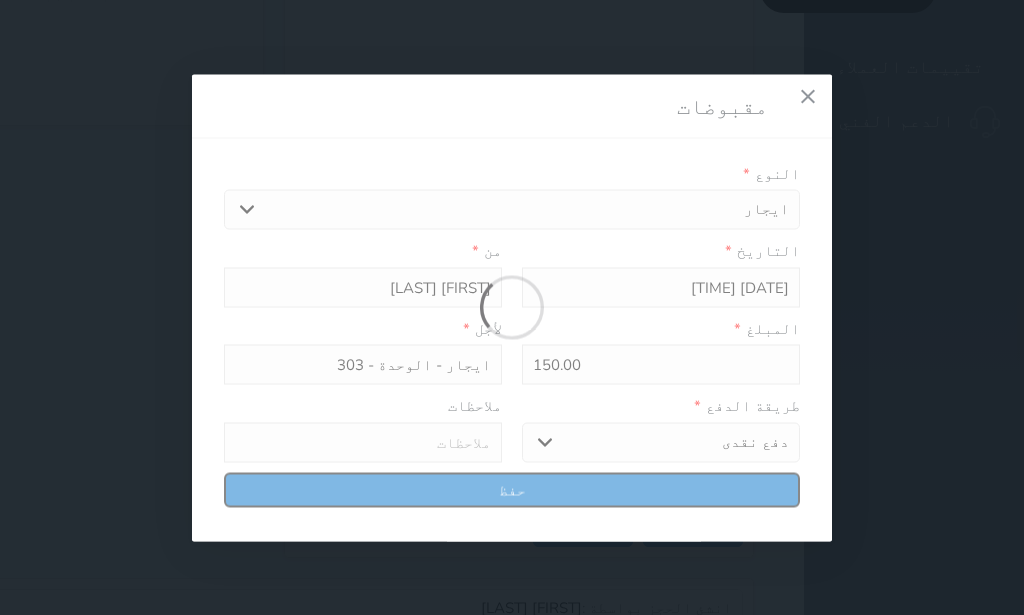 select 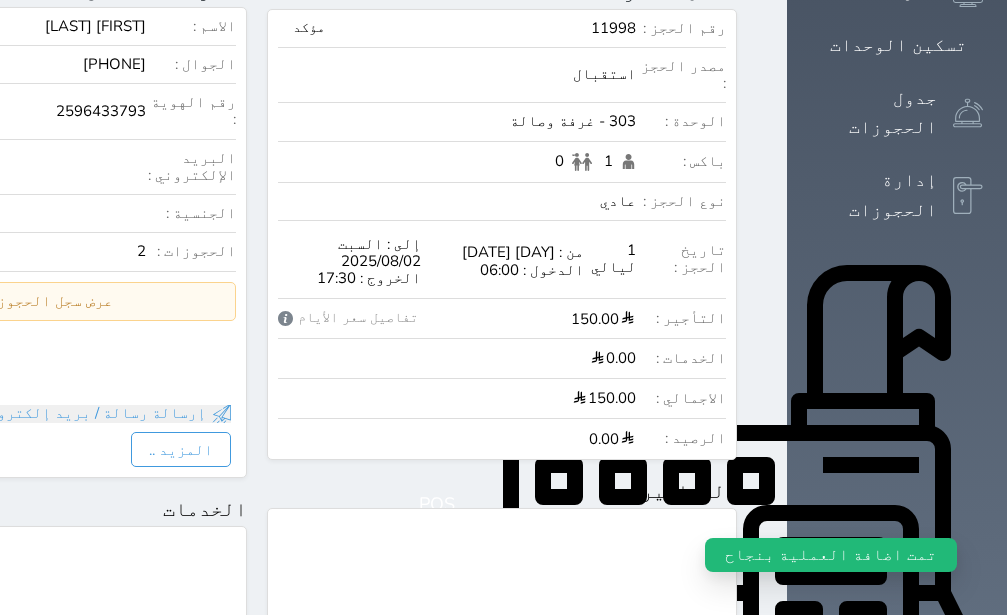 scroll, scrollTop: 0, scrollLeft: 0, axis: both 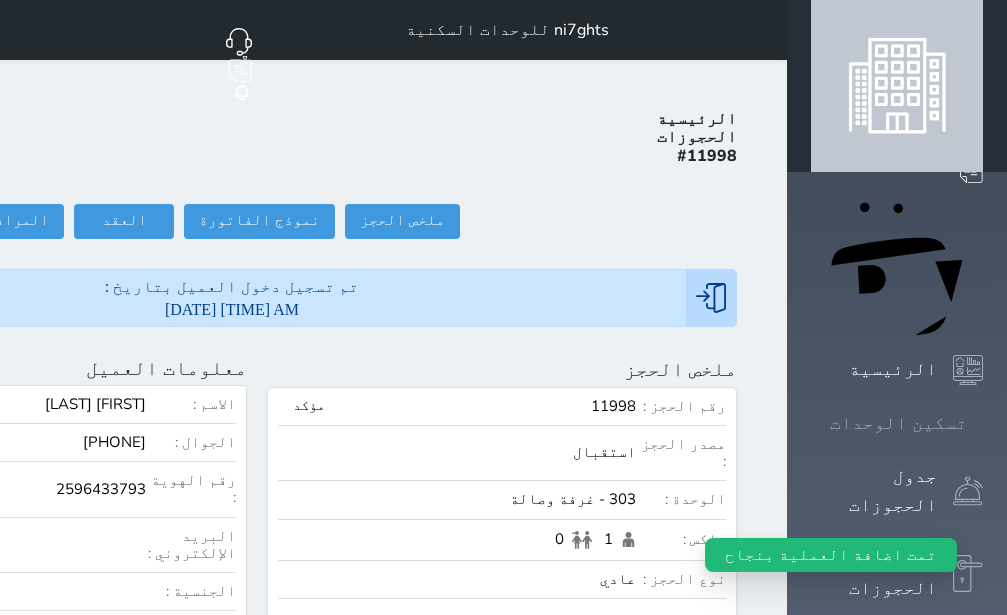 click on "تسكين الوحدات" at bounding box center (898, 423) 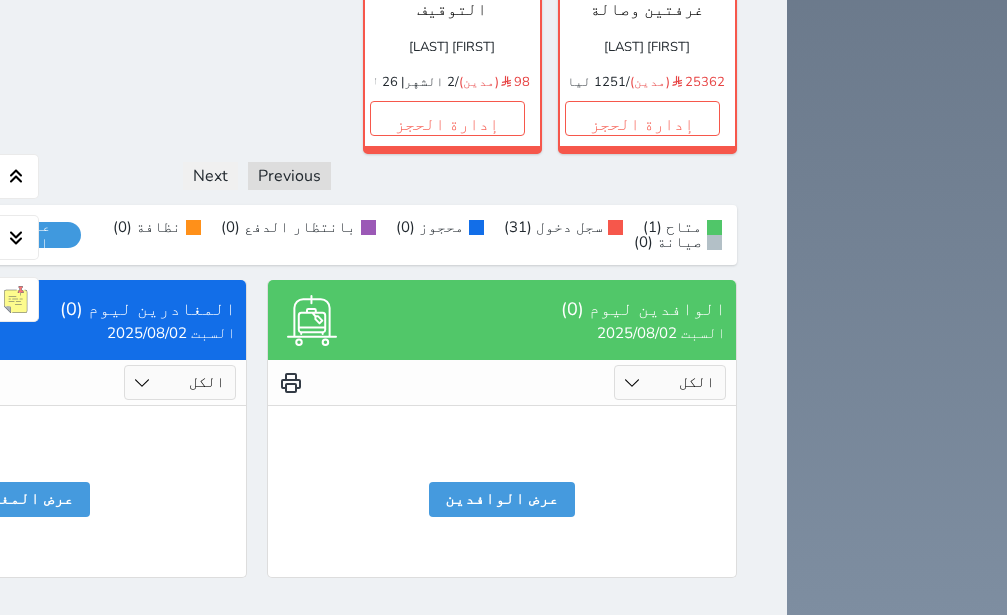 scroll, scrollTop: 1803, scrollLeft: 0, axis: vertical 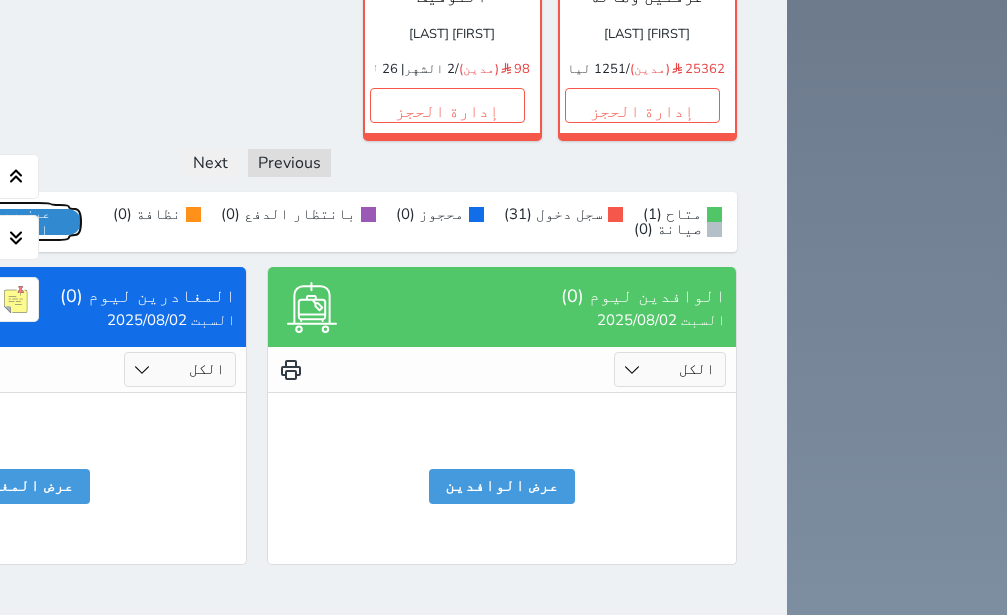click on "عرض رصيد الصندوق" at bounding box center [17, 222] 